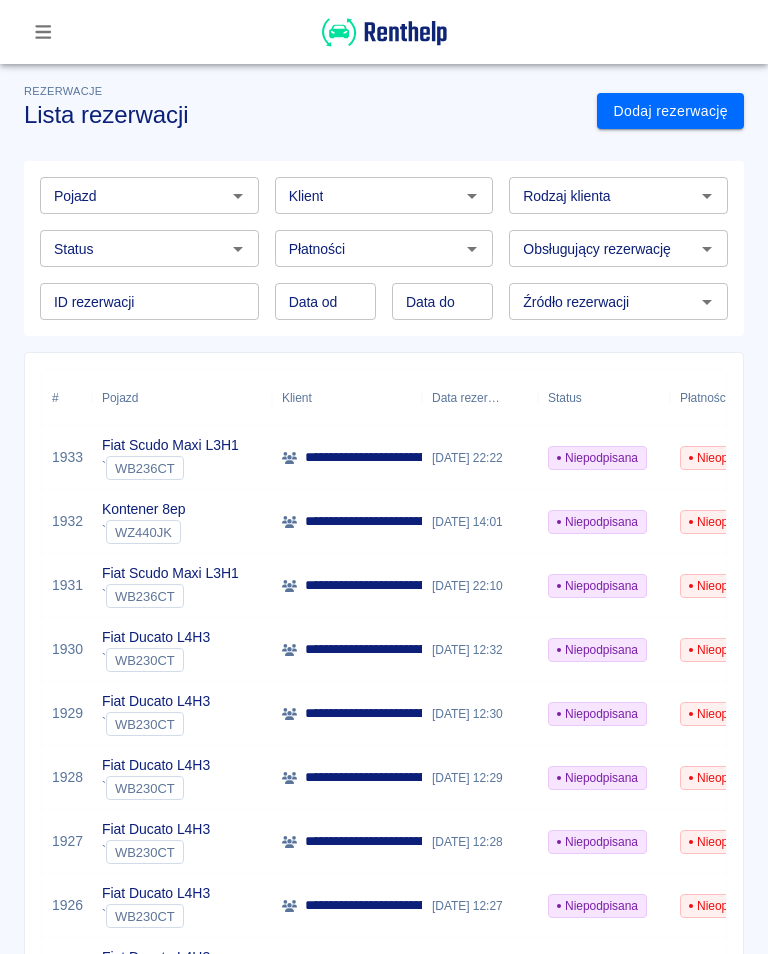 scroll, scrollTop: 0, scrollLeft: 0, axis: both 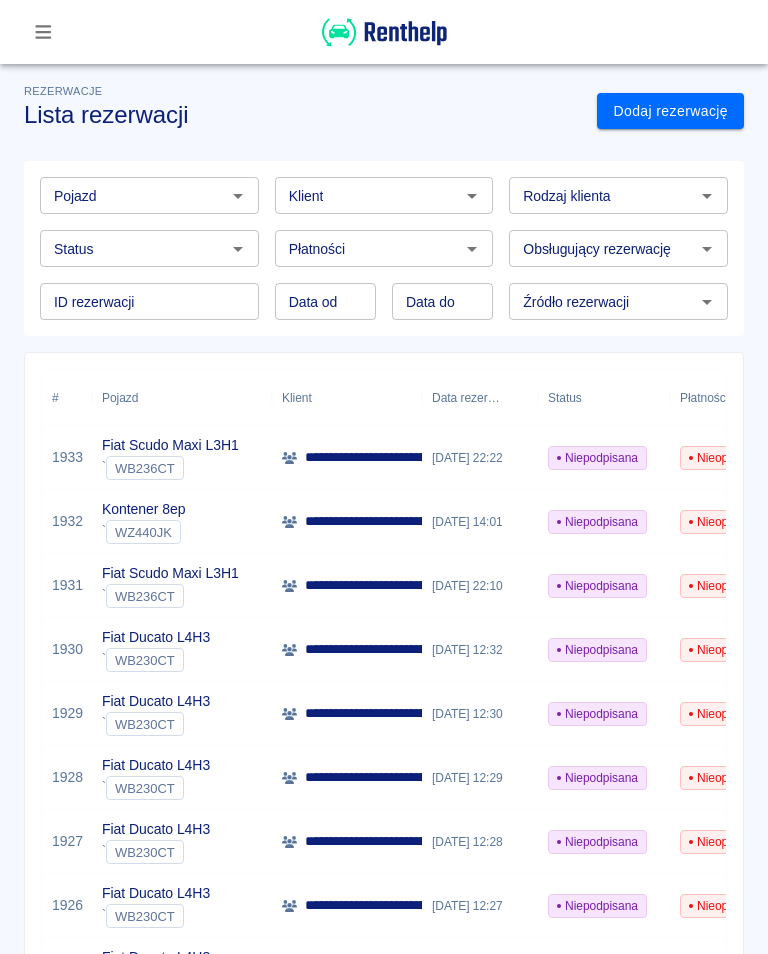 click 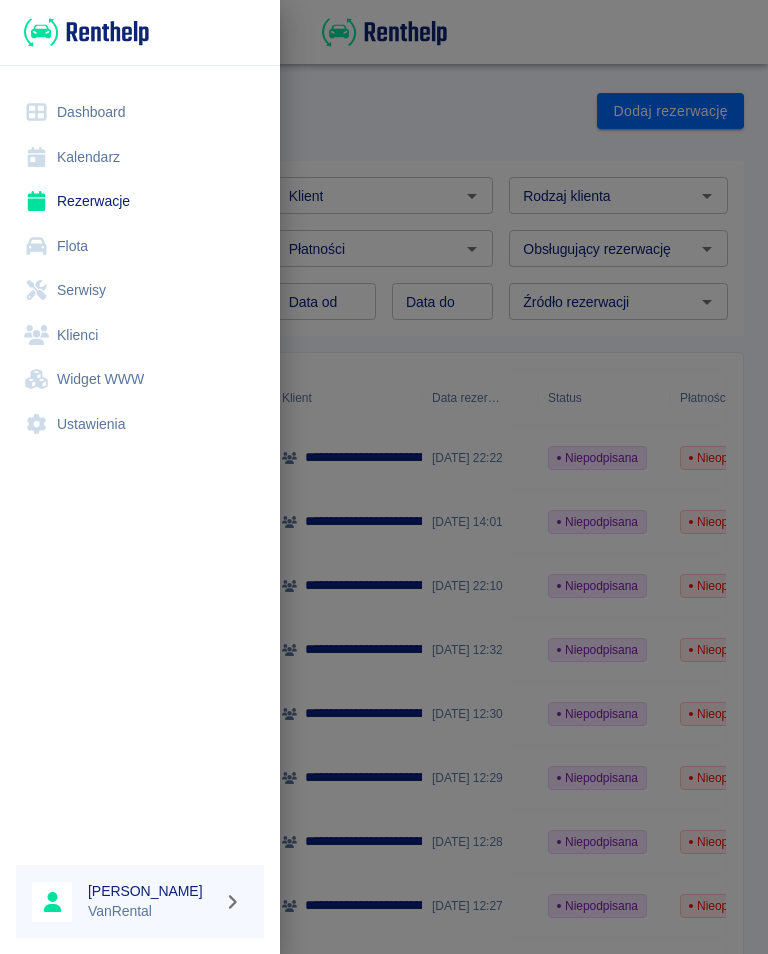 scroll, scrollTop: 0, scrollLeft: 0, axis: both 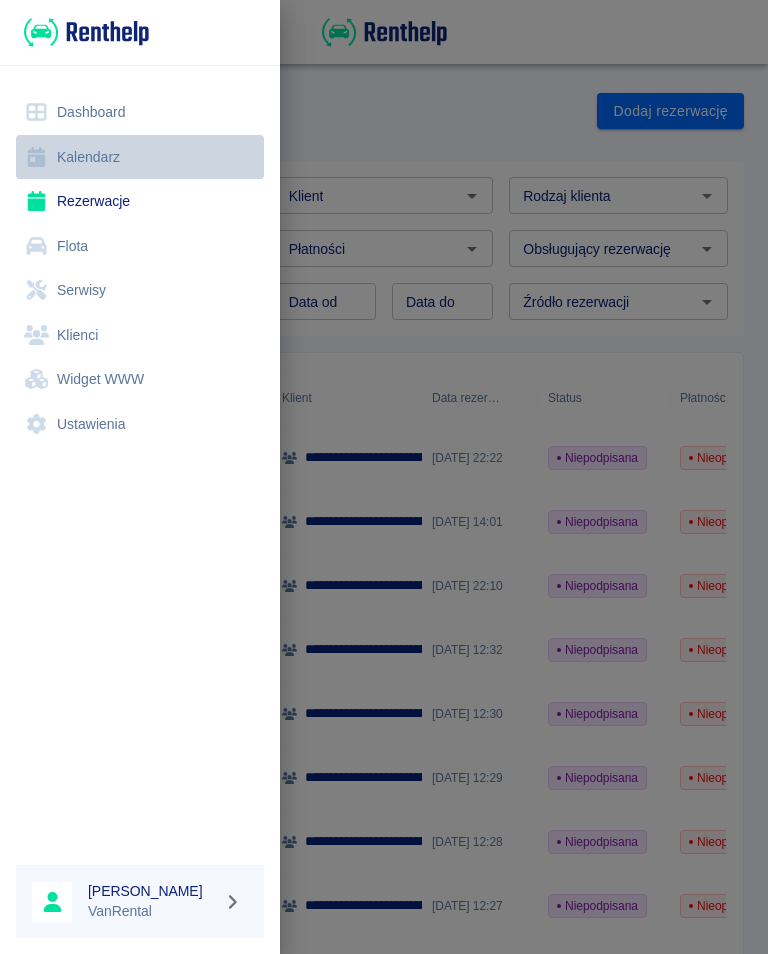 click on "Kalendarz" at bounding box center (140, 157) 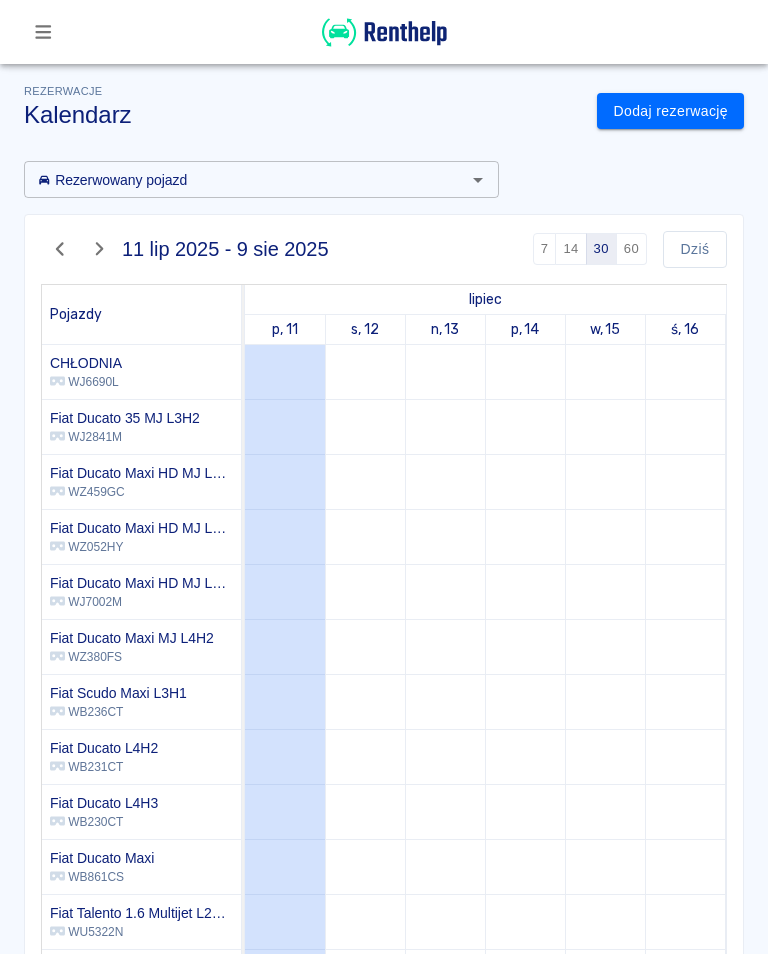 scroll, scrollTop: 105, scrollLeft: 0, axis: vertical 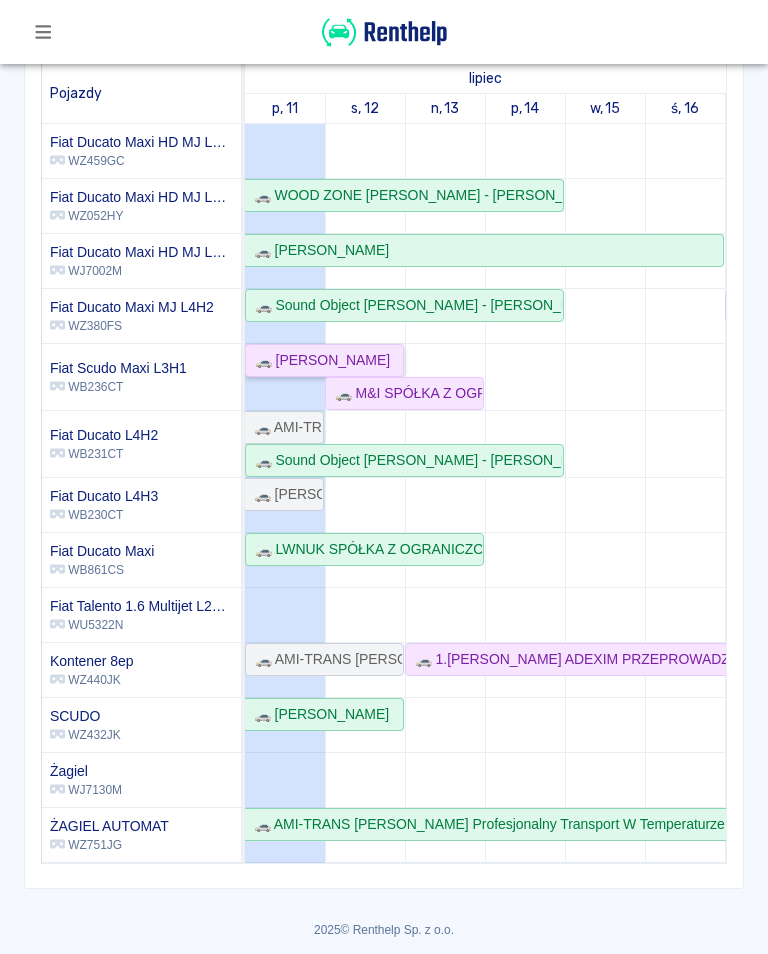 click on "🚗 [PERSON_NAME]" at bounding box center [318, 360] 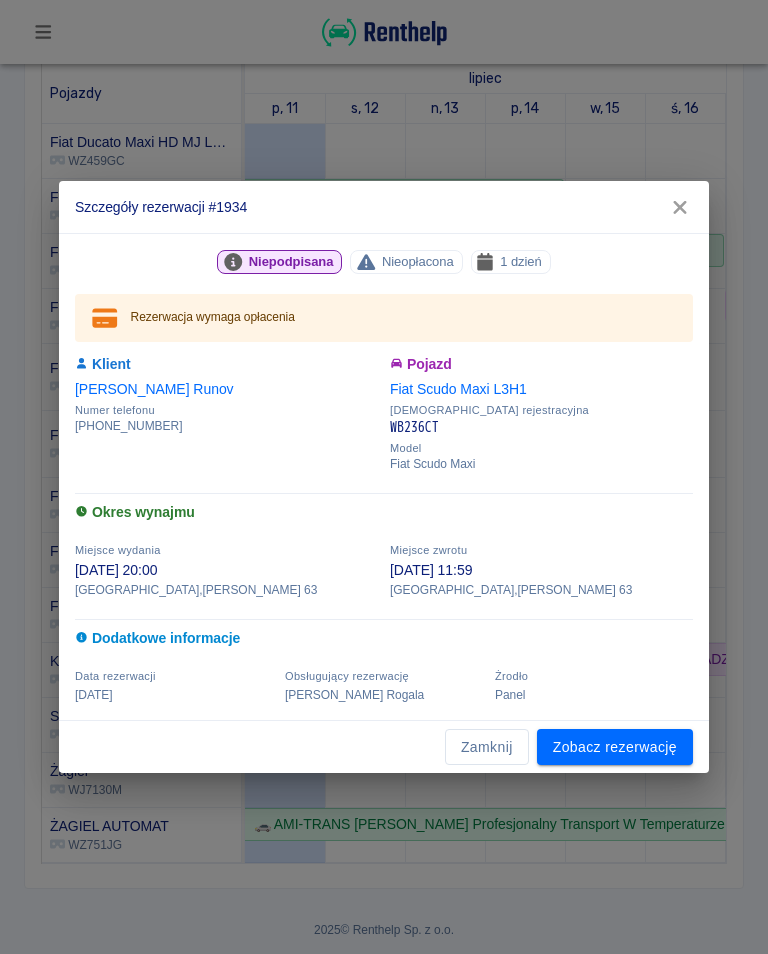 click on "Zobacz rezerwację" at bounding box center [615, 747] 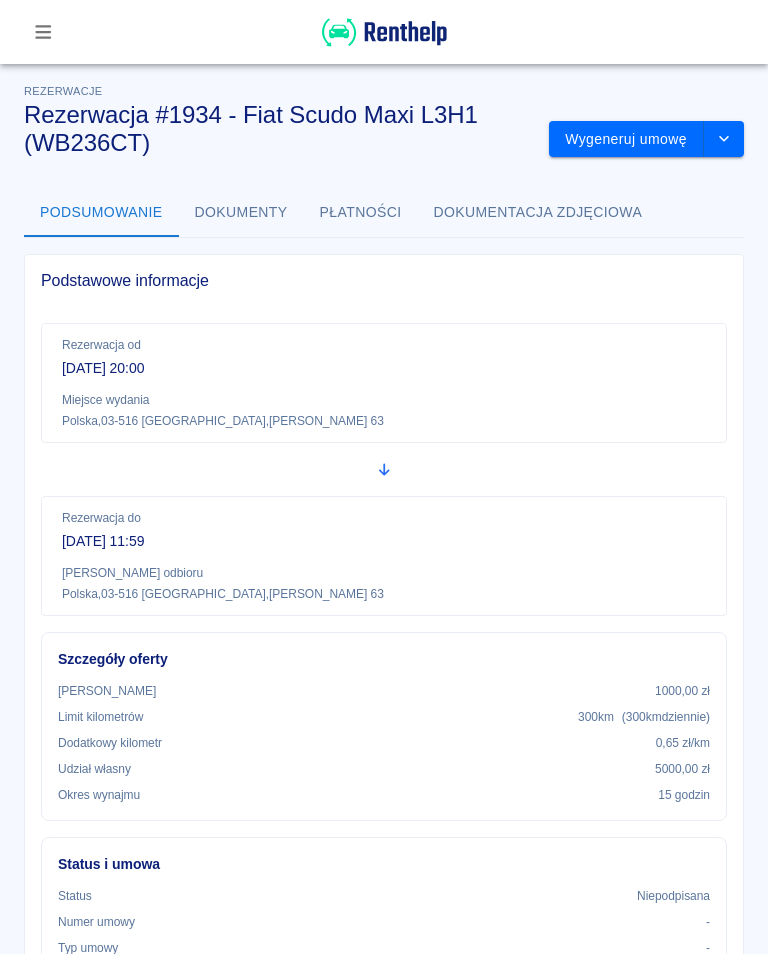 scroll, scrollTop: 0, scrollLeft: 0, axis: both 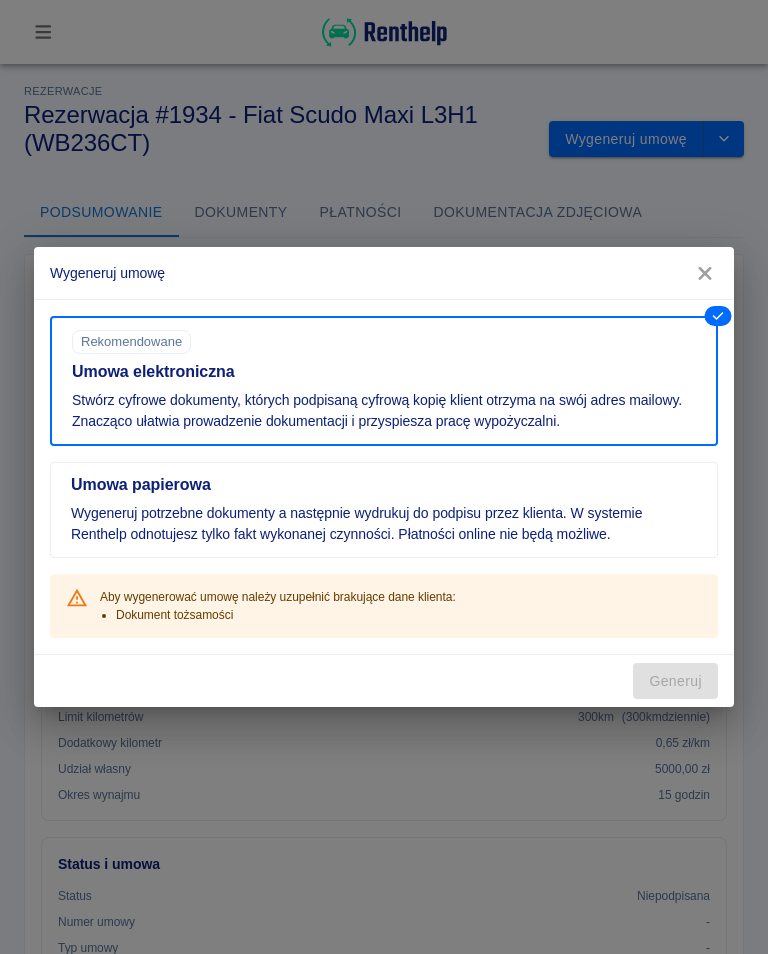 click 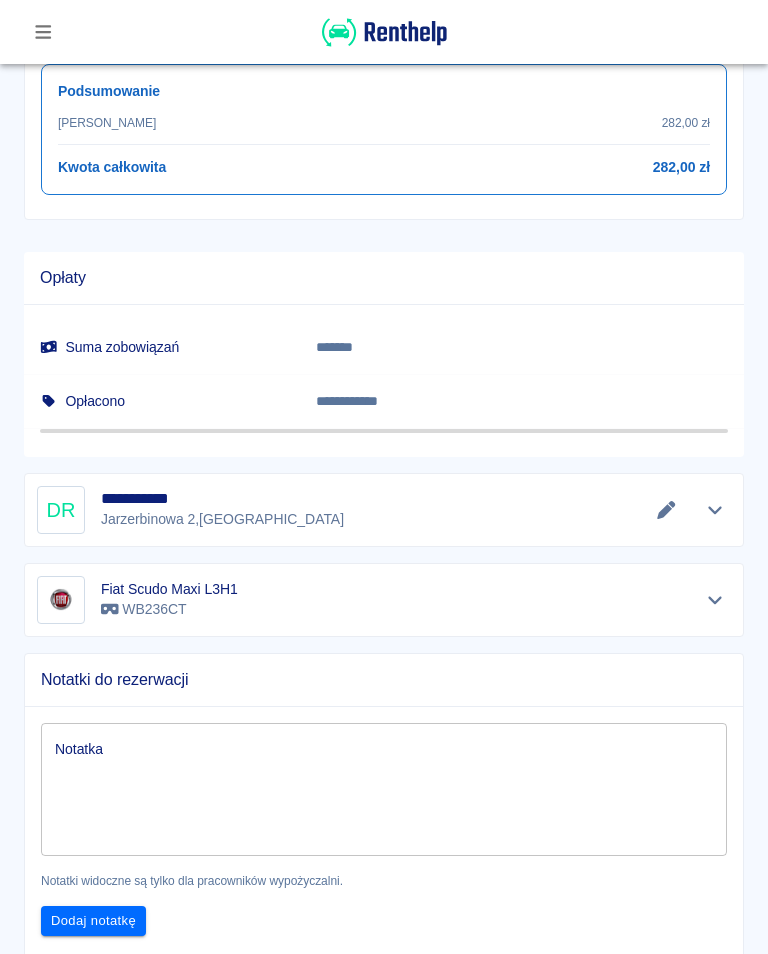 scroll, scrollTop: 1017, scrollLeft: 0, axis: vertical 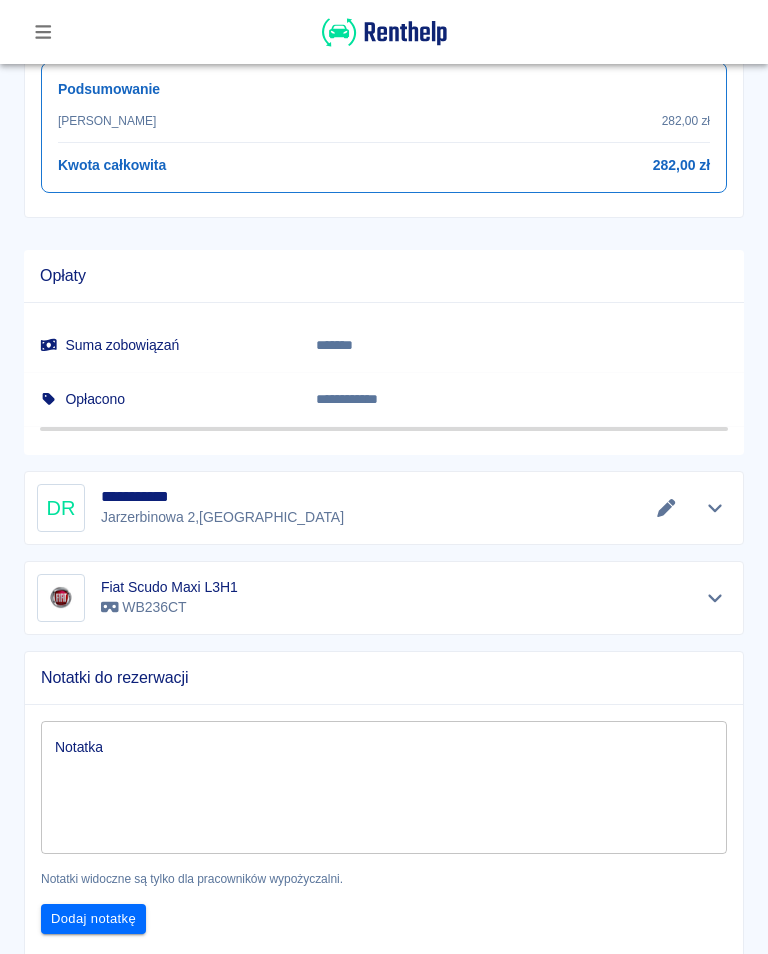 click 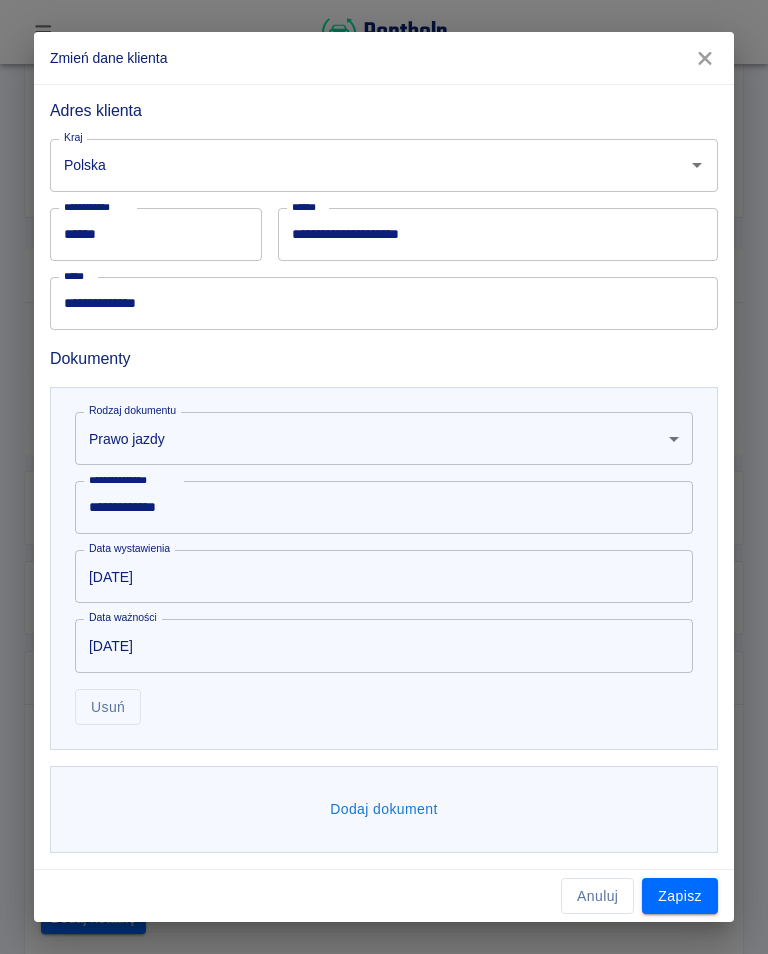 scroll, scrollTop: 445, scrollLeft: 0, axis: vertical 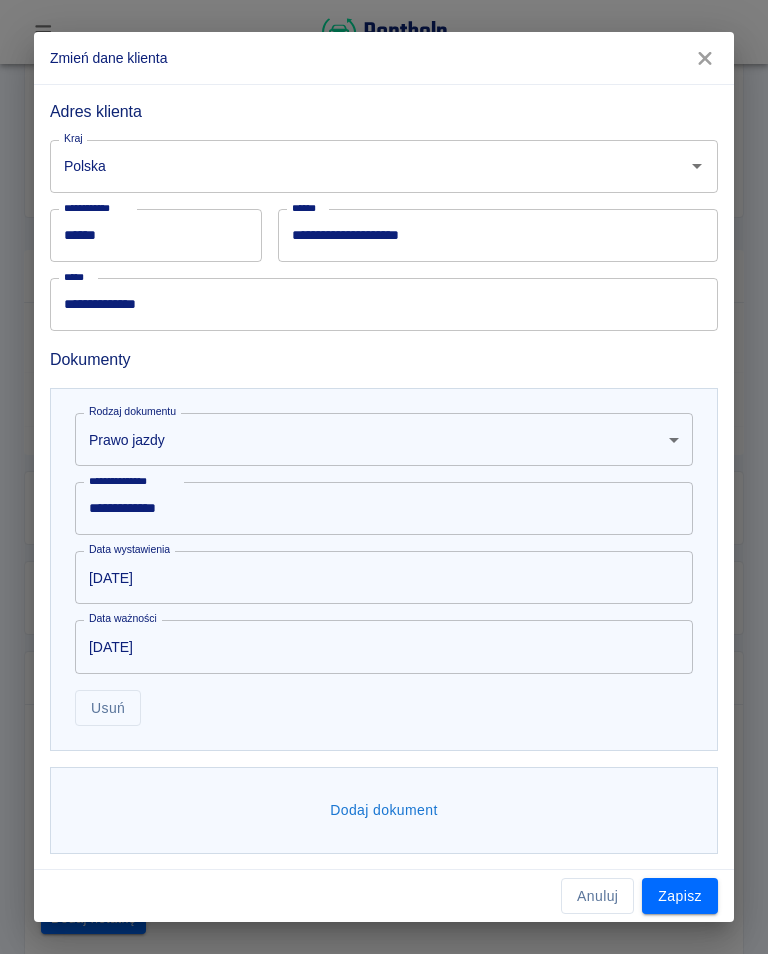 click on "Dodaj dokument" at bounding box center (384, 810) 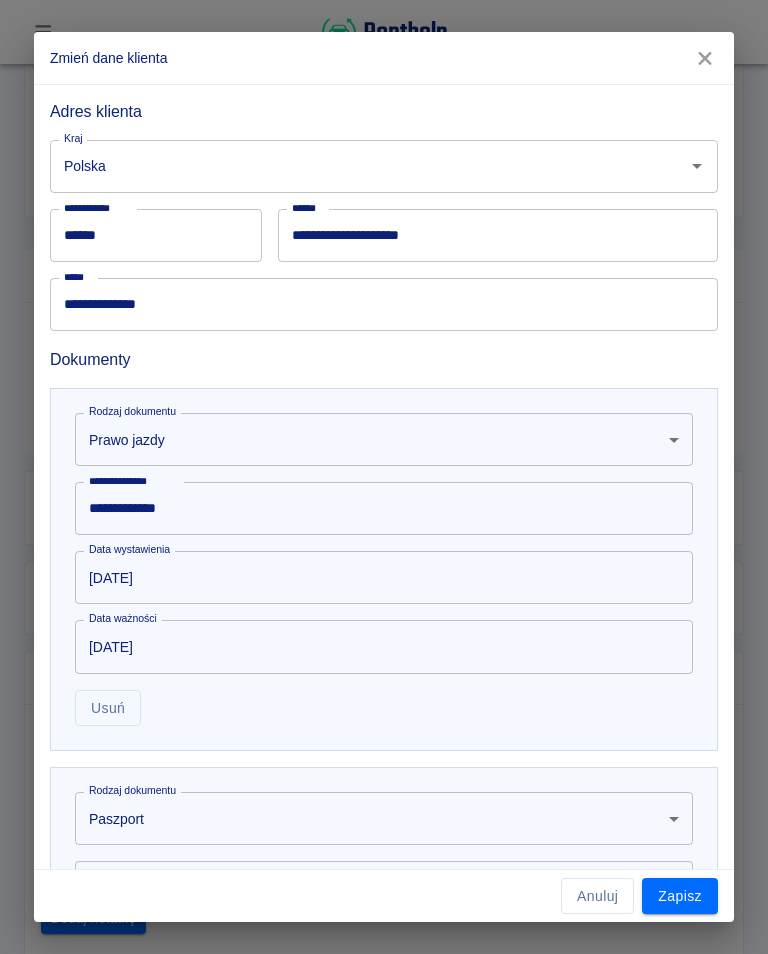 click on "**********" at bounding box center (384, 477) 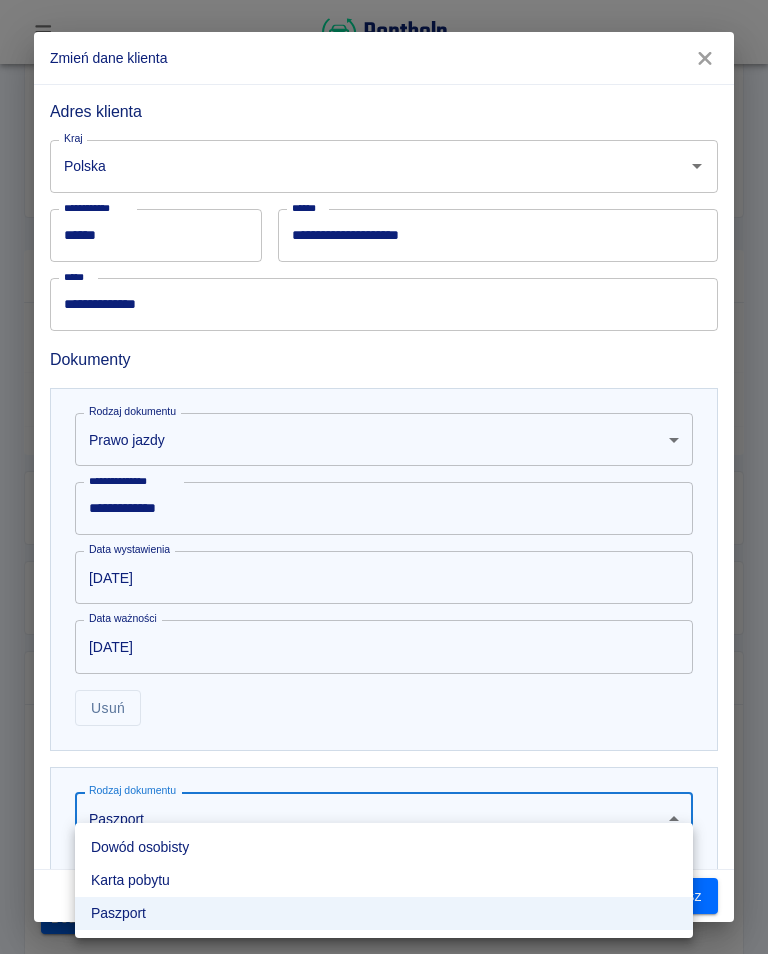 click on "Dowód osobisty" at bounding box center [384, 847] 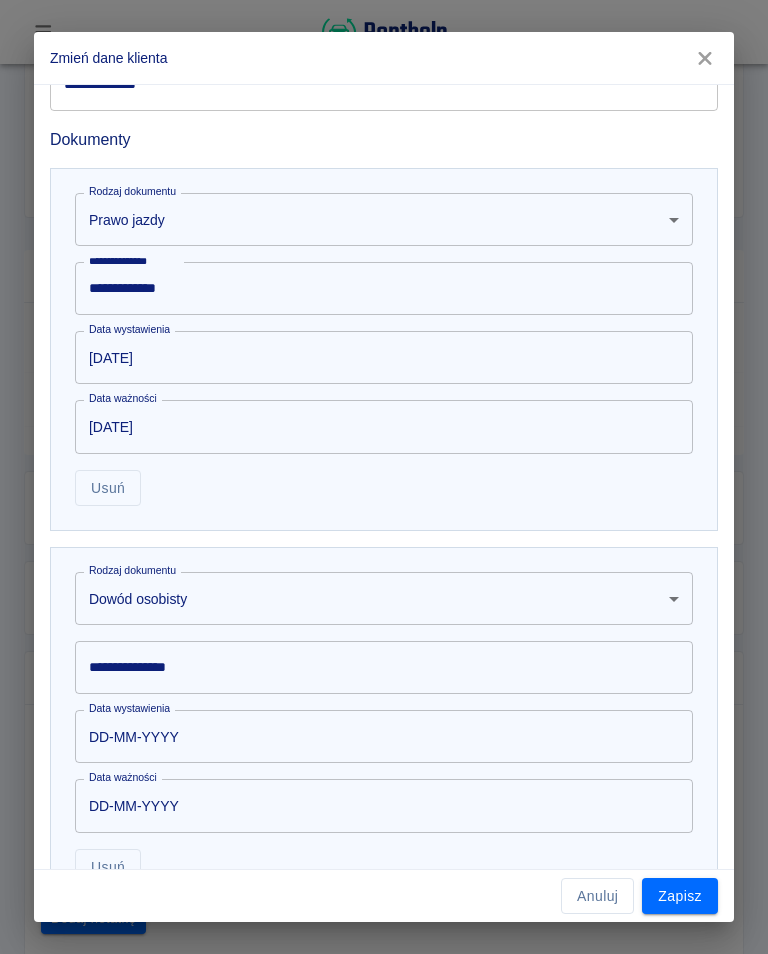 scroll, scrollTop: 679, scrollLeft: 0, axis: vertical 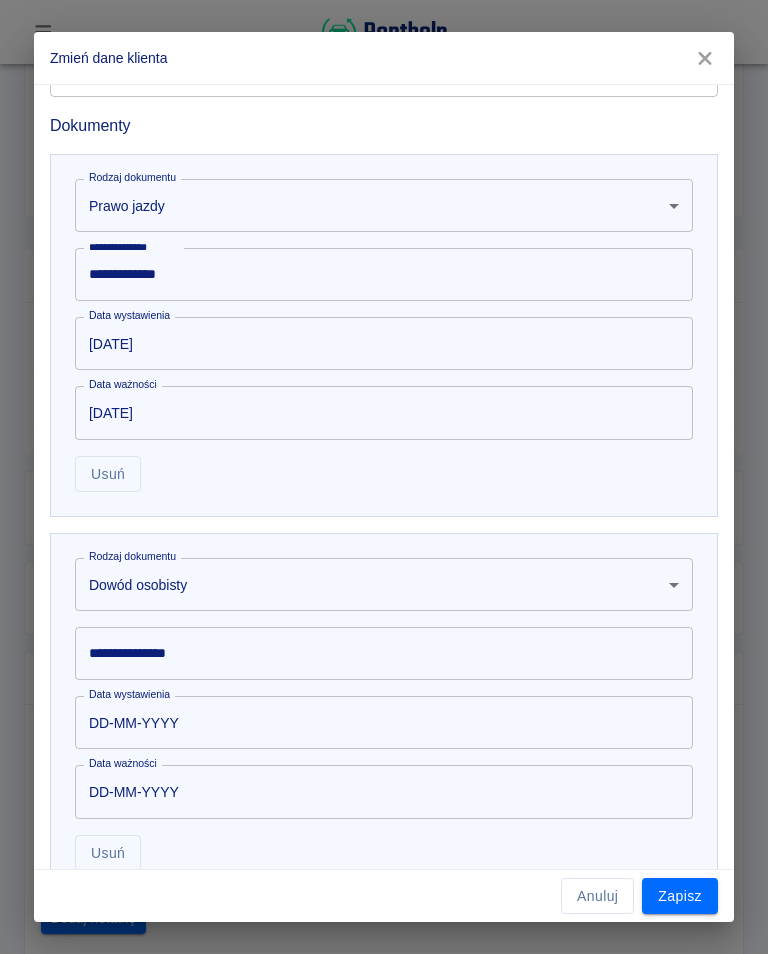 click on "**********" at bounding box center (384, 653) 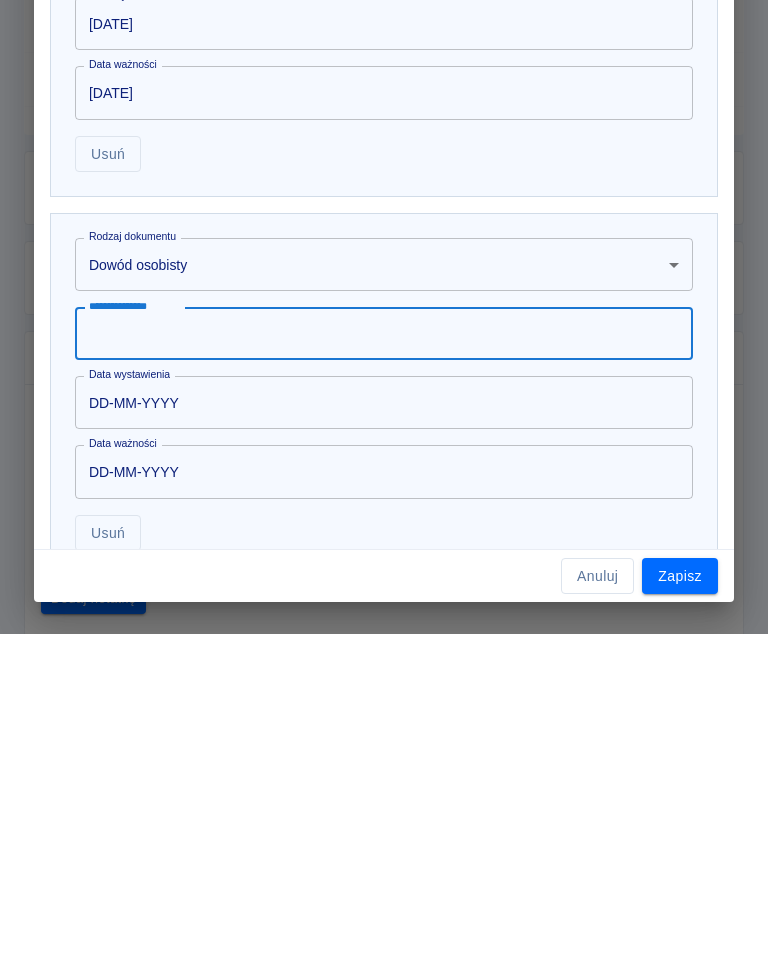 click on "**********" at bounding box center (384, 477) 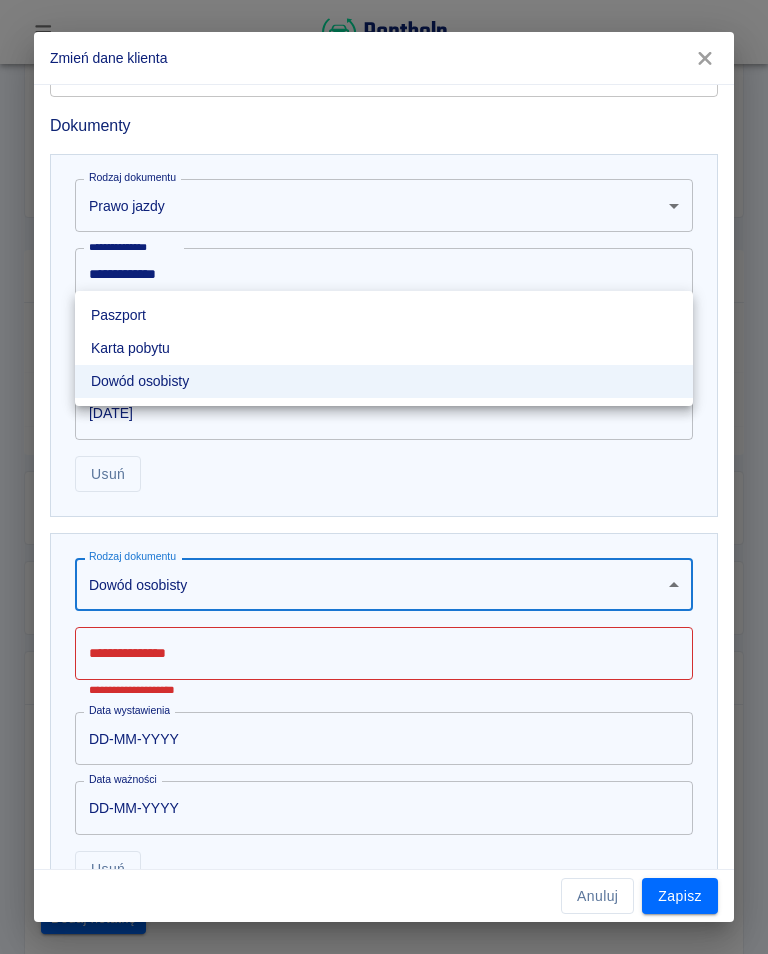 click at bounding box center (384, 477) 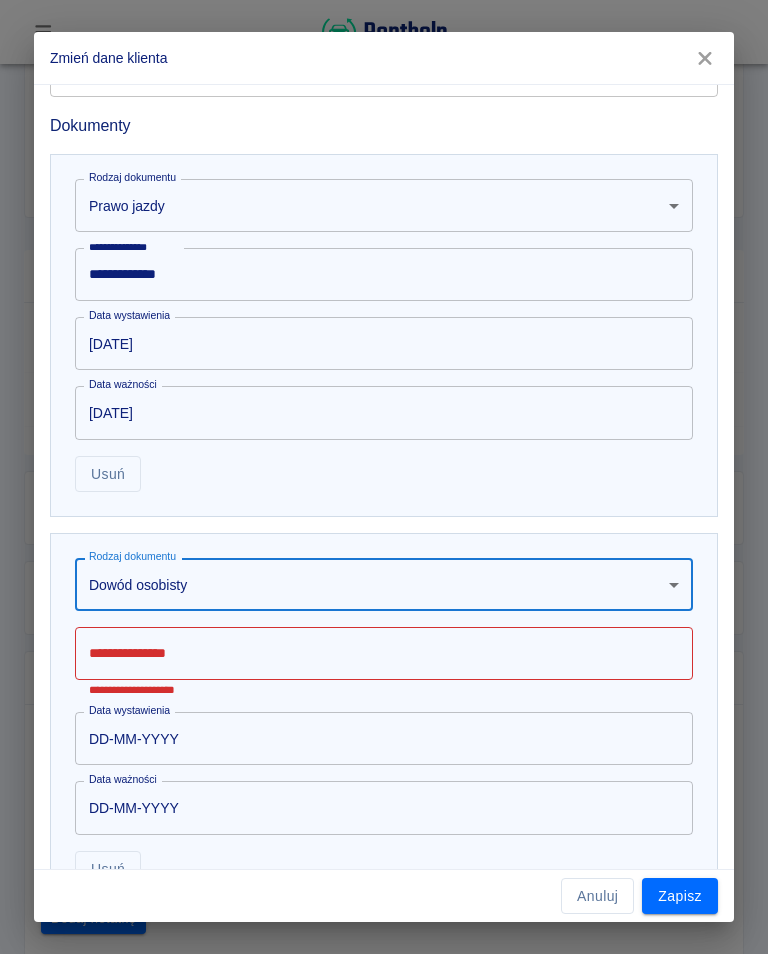 click on "**********" at bounding box center (384, 477) 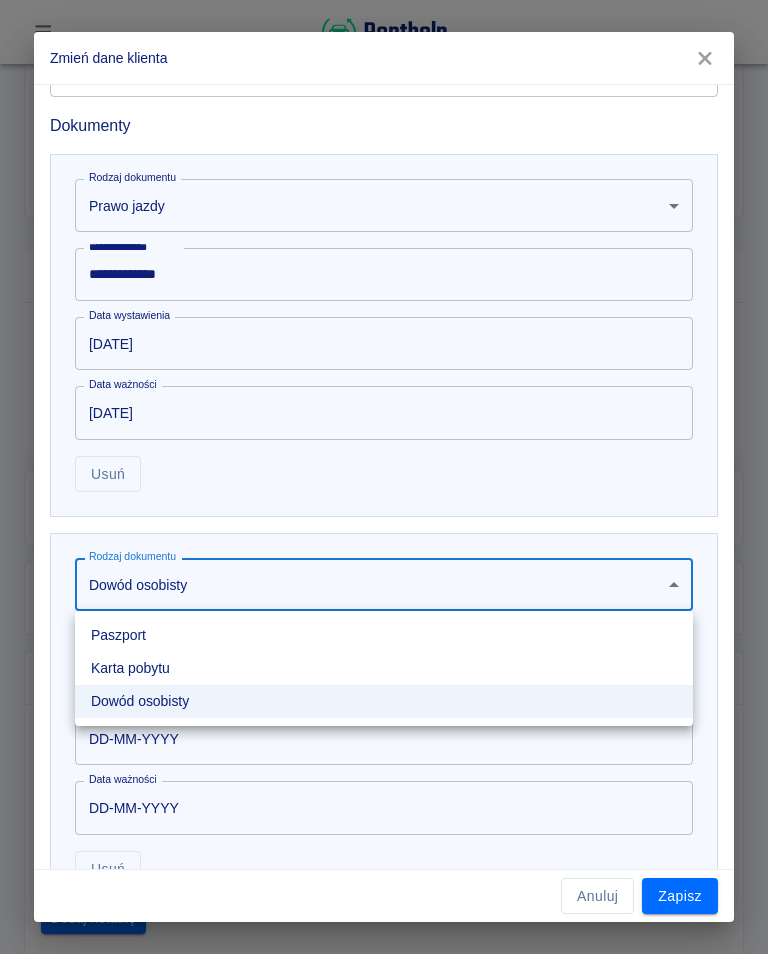 click on "Paszport" at bounding box center [384, 635] 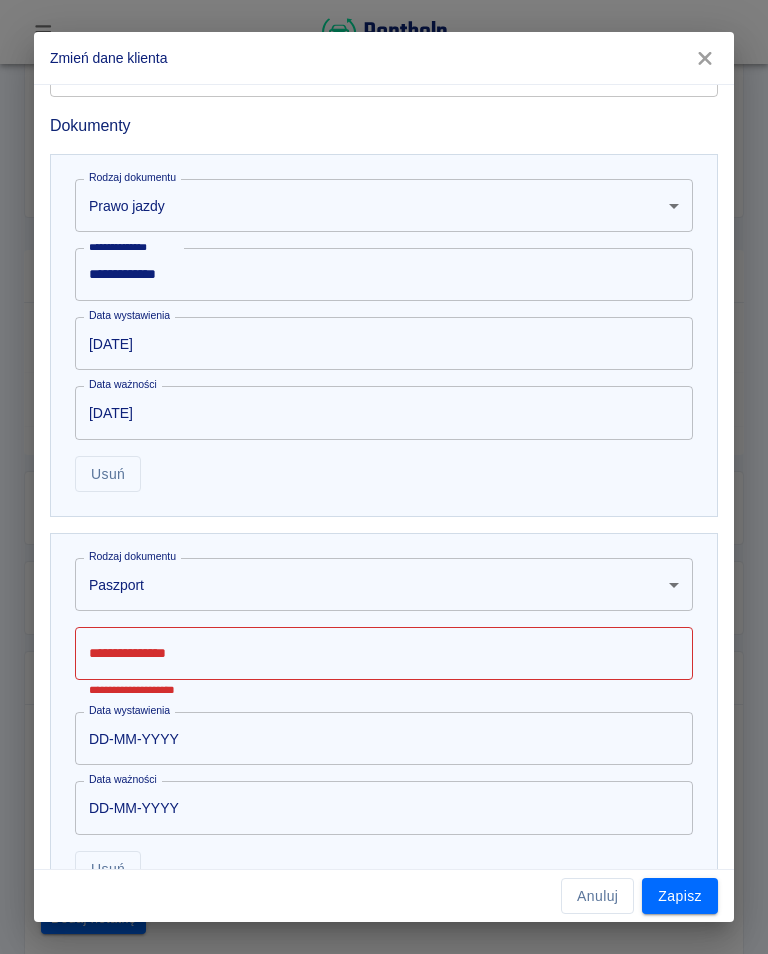 click on "**********" at bounding box center [384, 653] 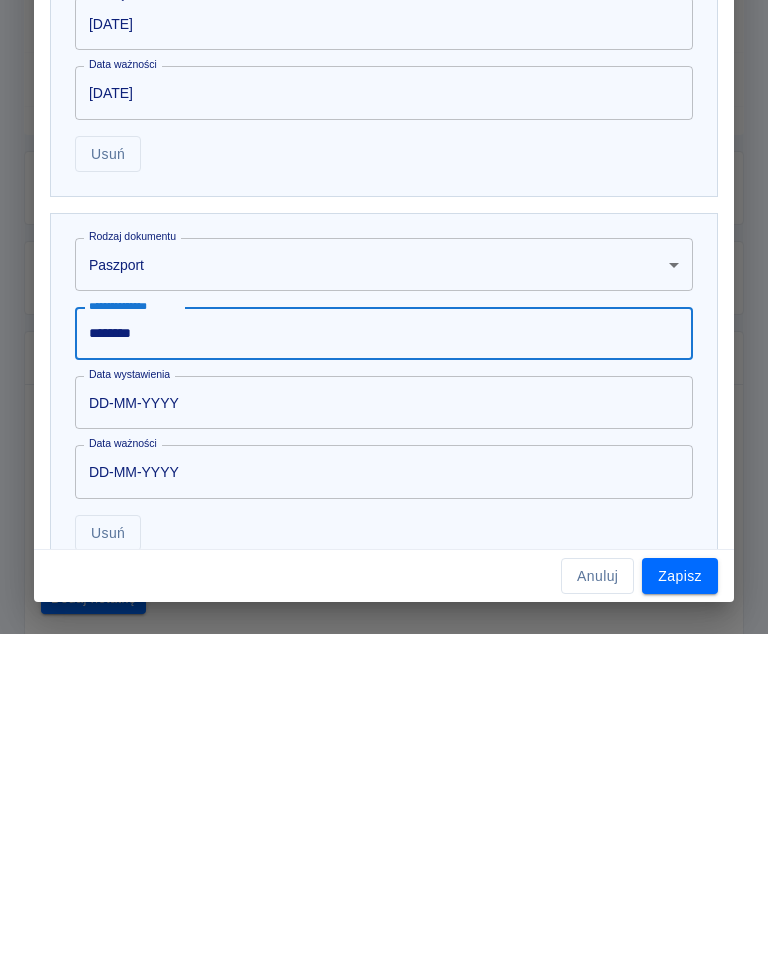 type on "********" 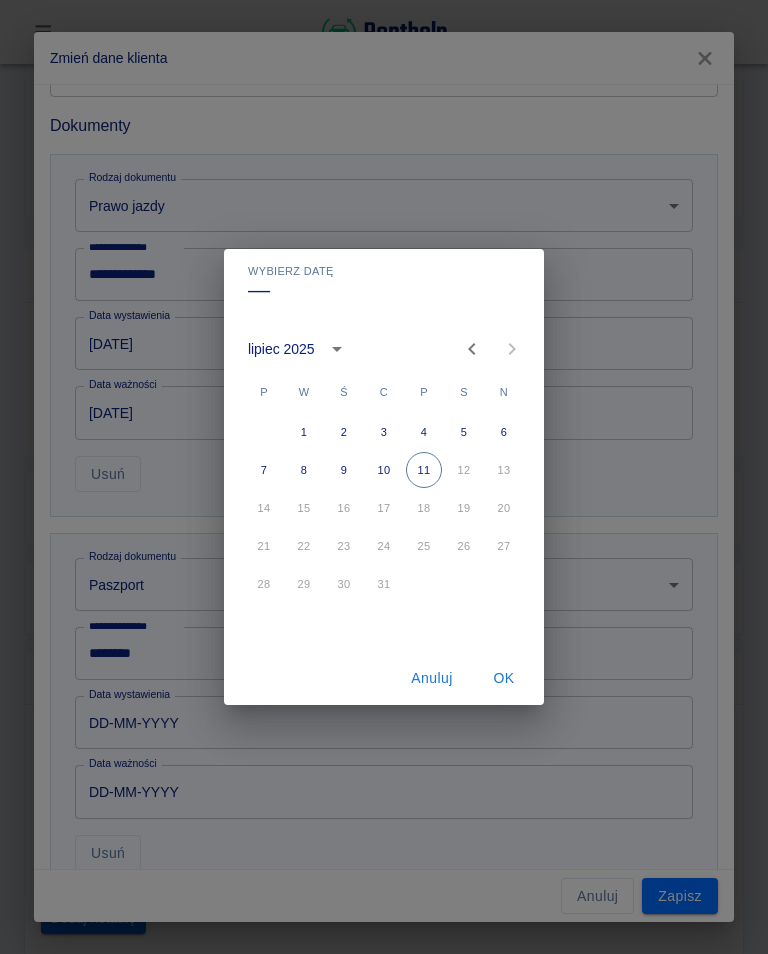 click 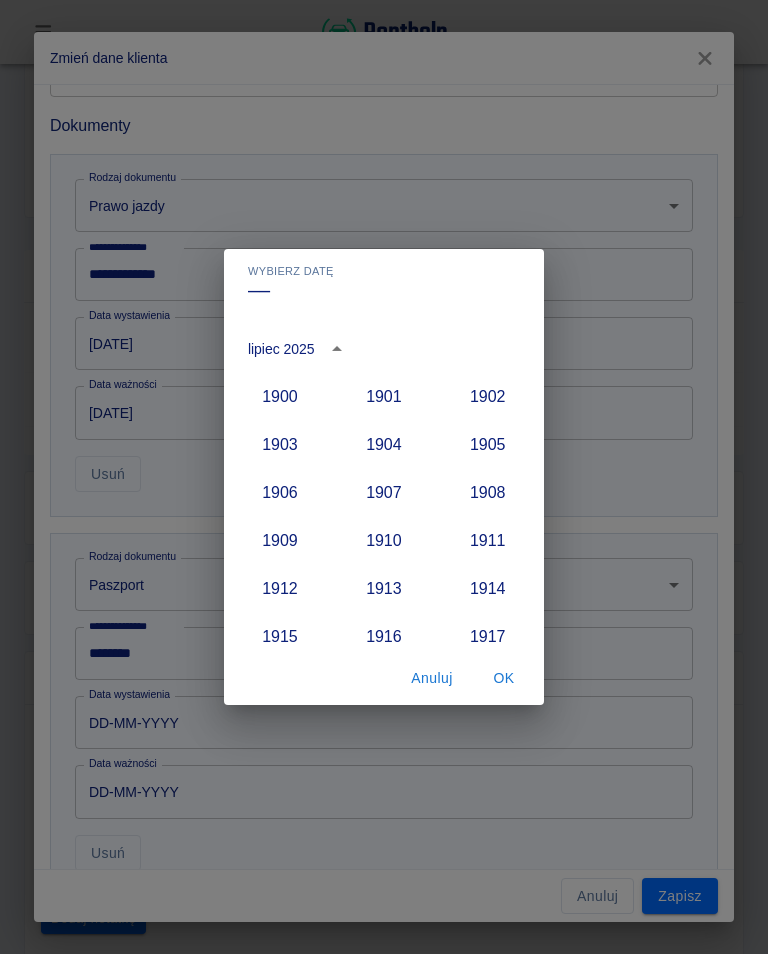 scroll, scrollTop: 1852, scrollLeft: 0, axis: vertical 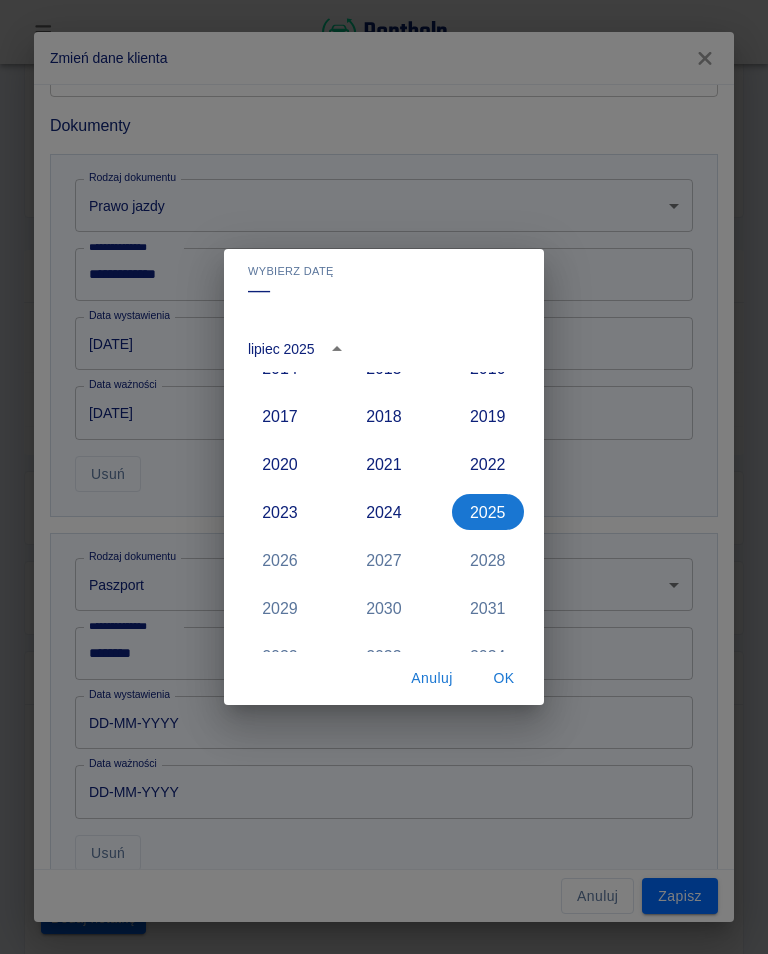 click on "2024" at bounding box center [384, 512] 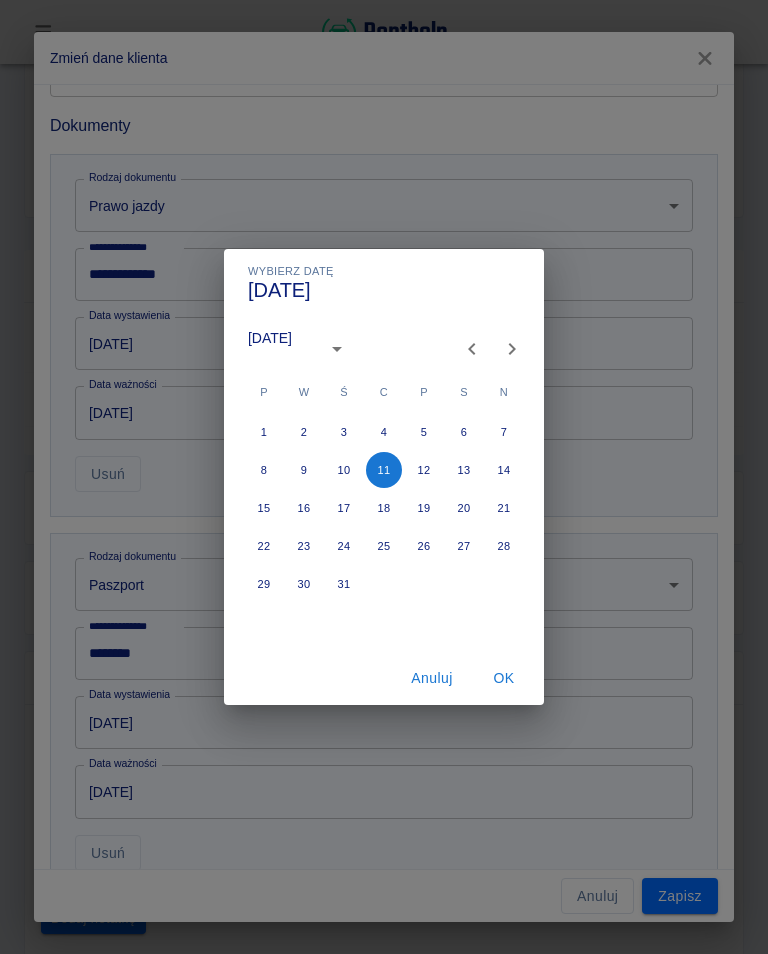 type on "[DATE]" 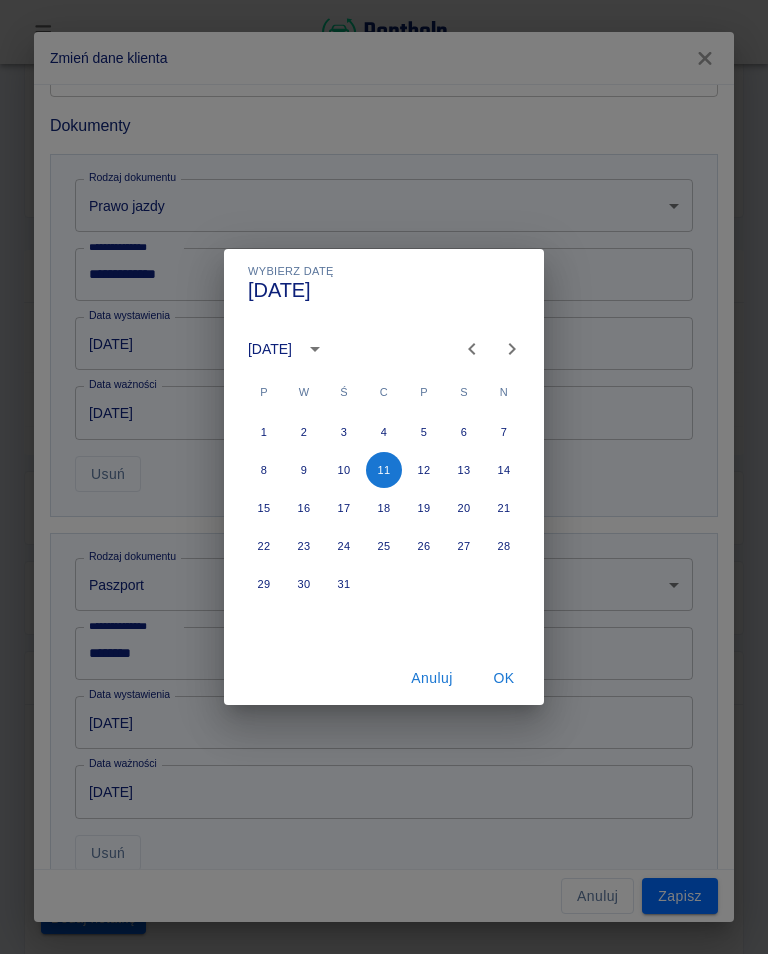 click 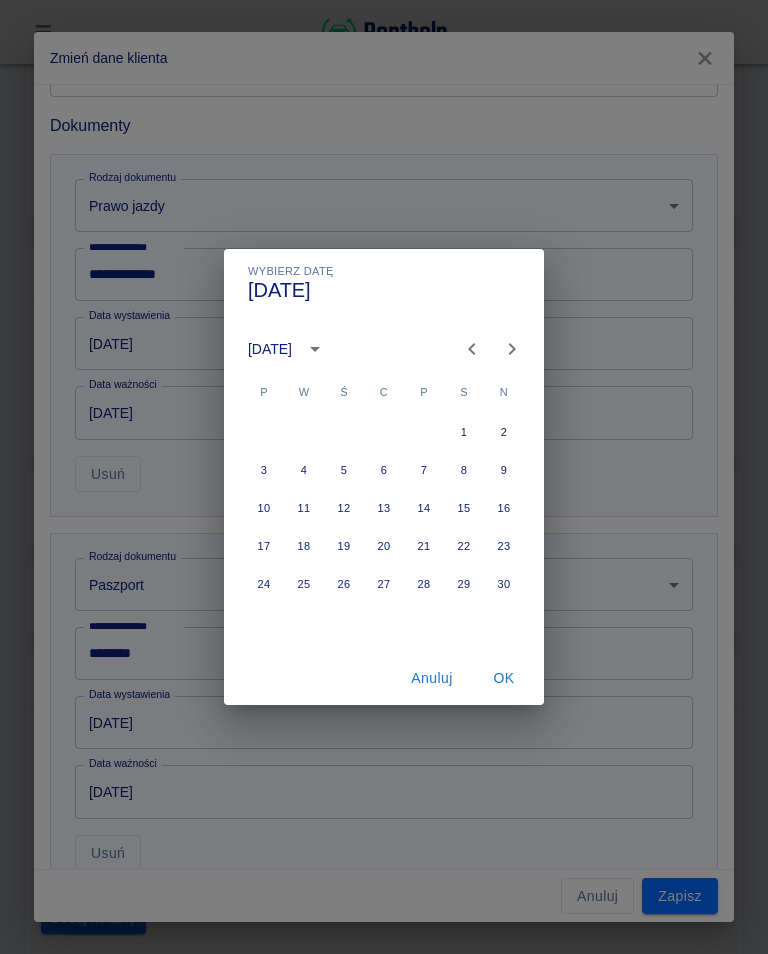 click 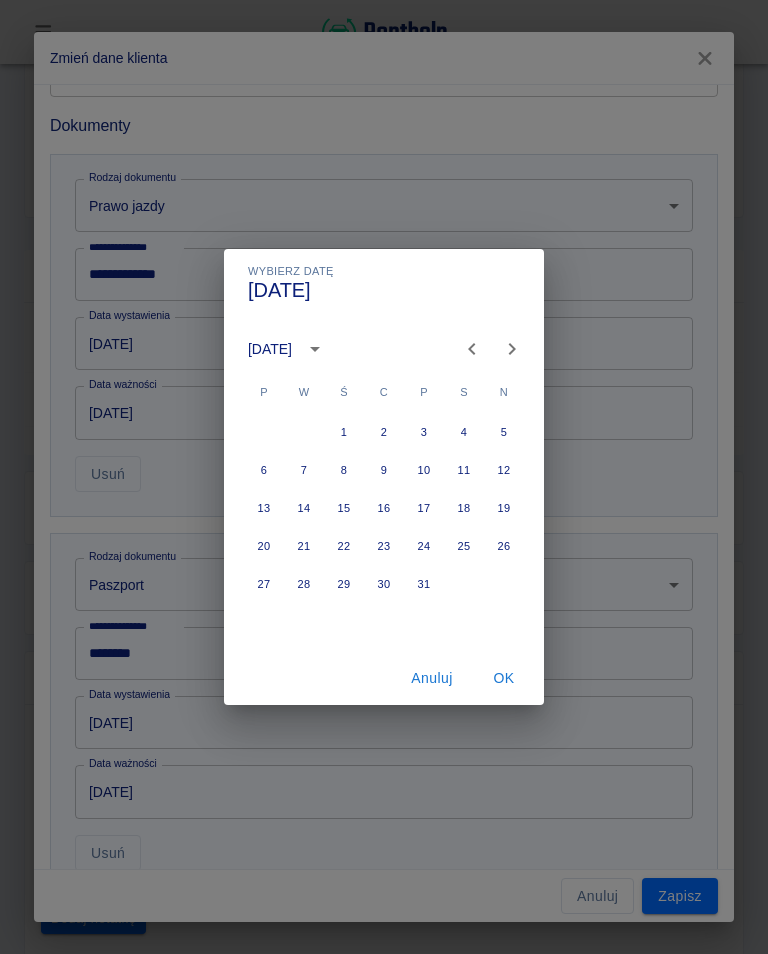 click 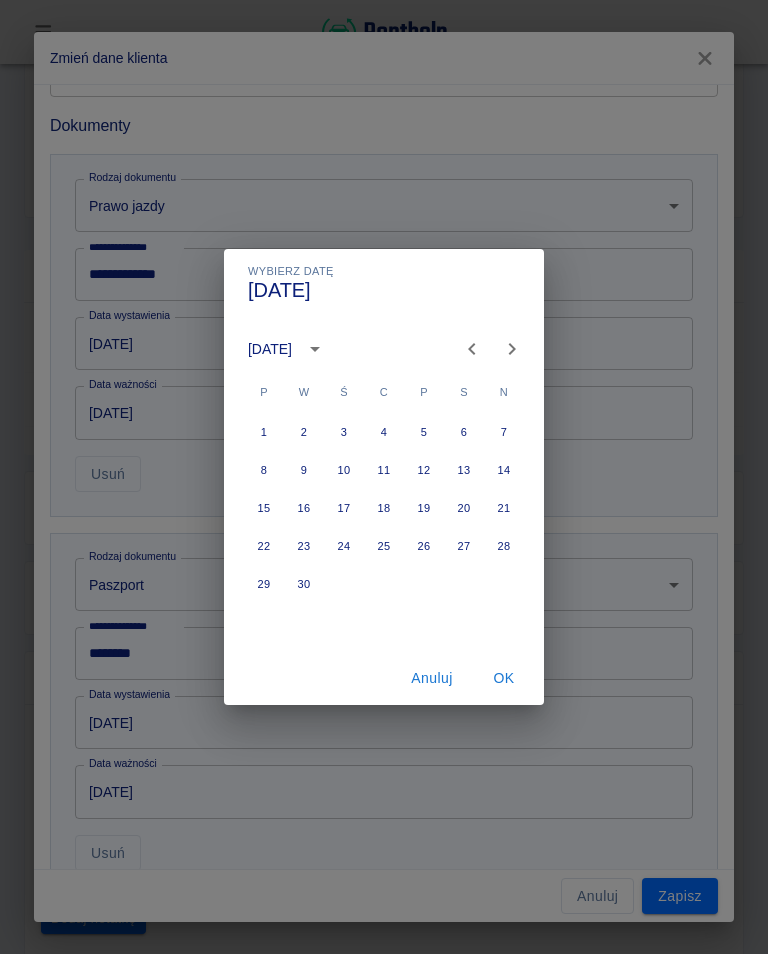 click 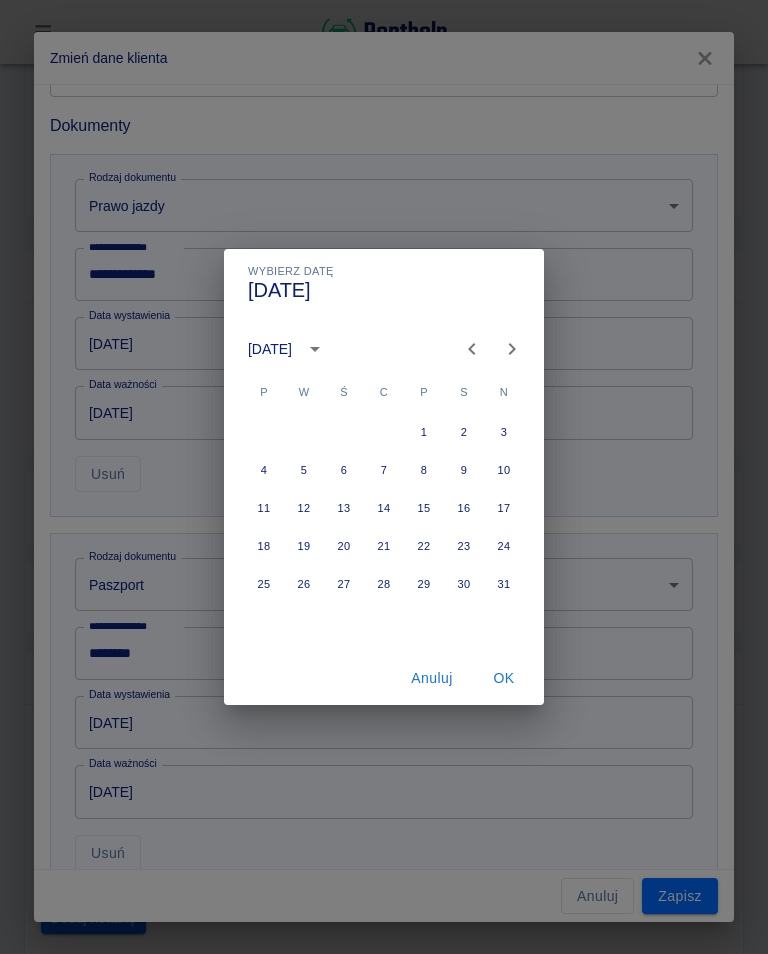 click 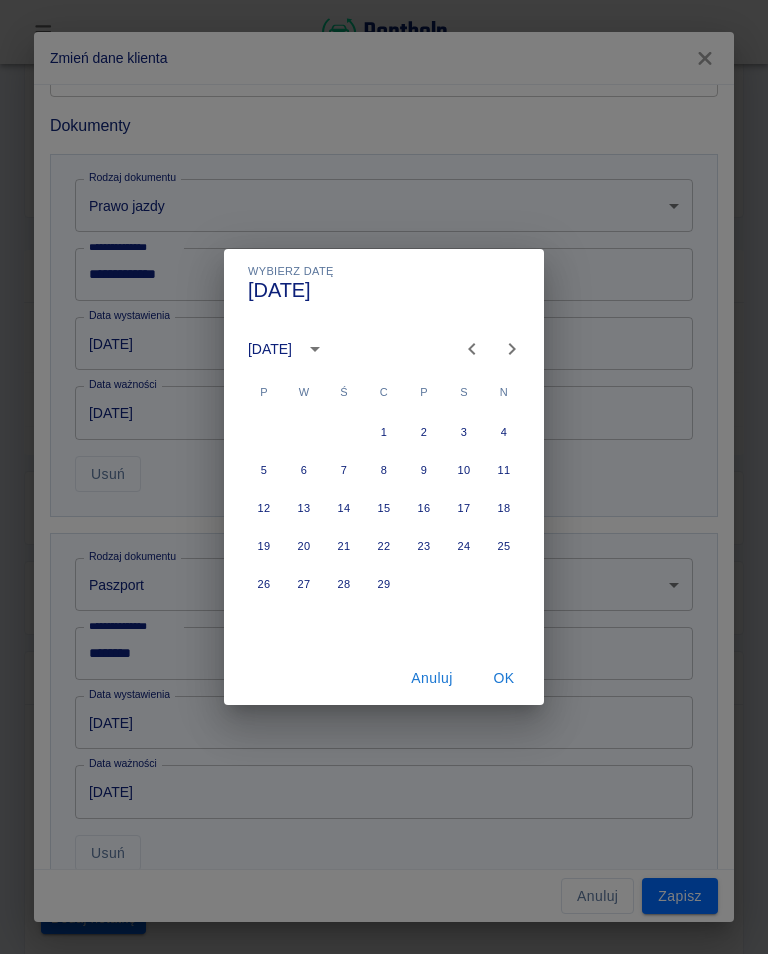 click 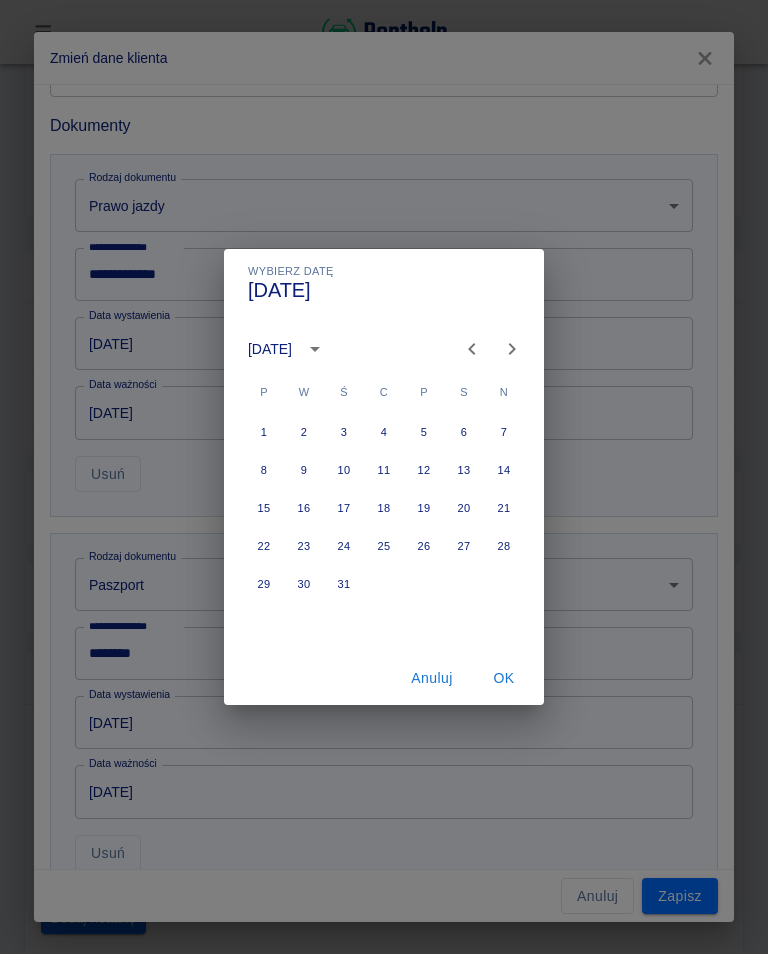 click on "10" at bounding box center [344, 470] 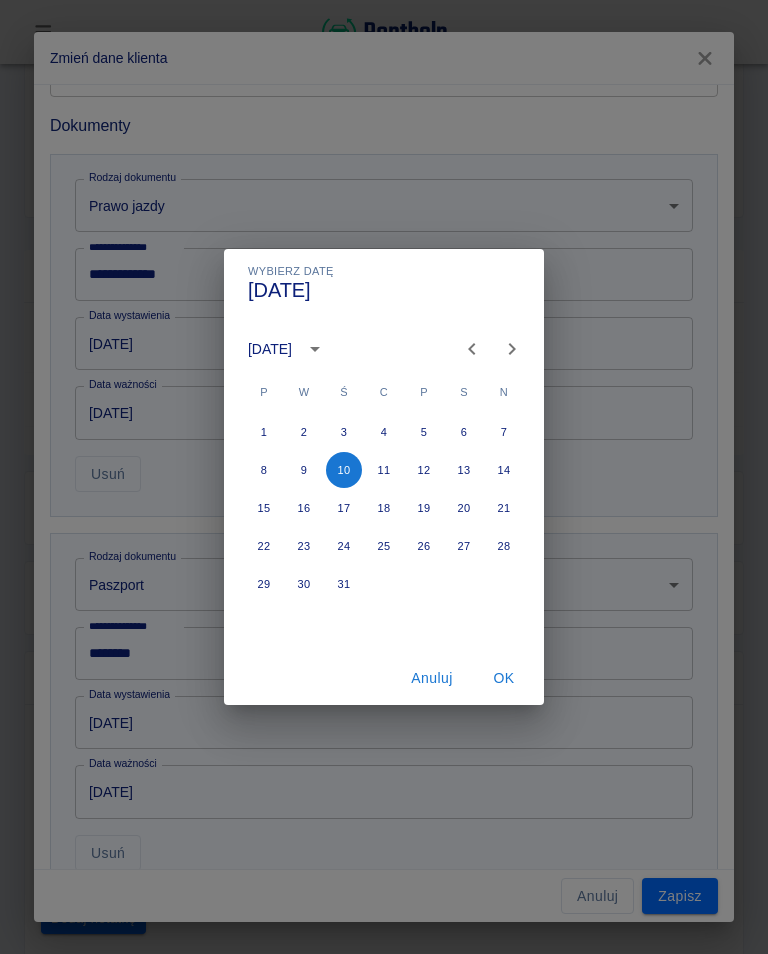 type on "[DATE]" 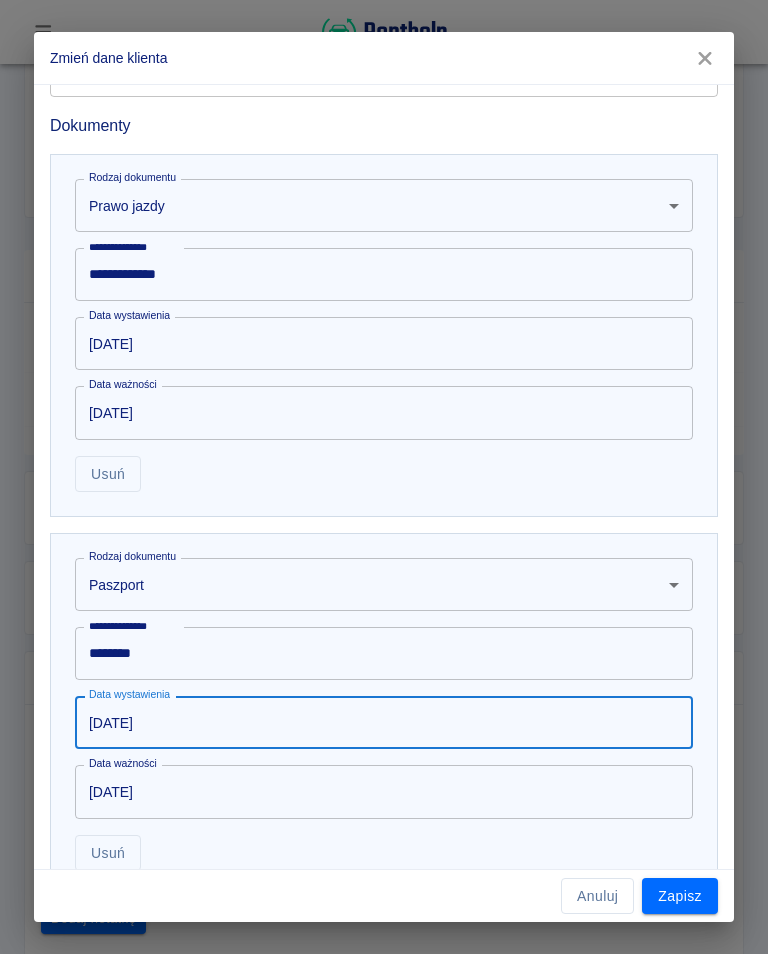 click on "Zapisz" at bounding box center [680, 896] 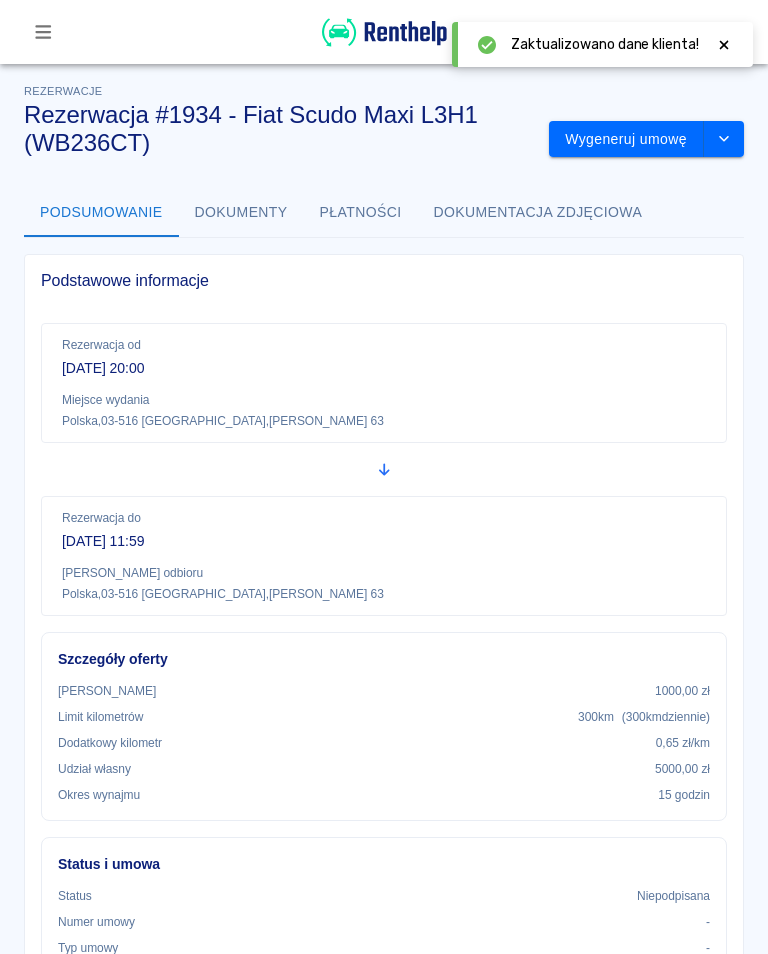 scroll, scrollTop: 0, scrollLeft: 0, axis: both 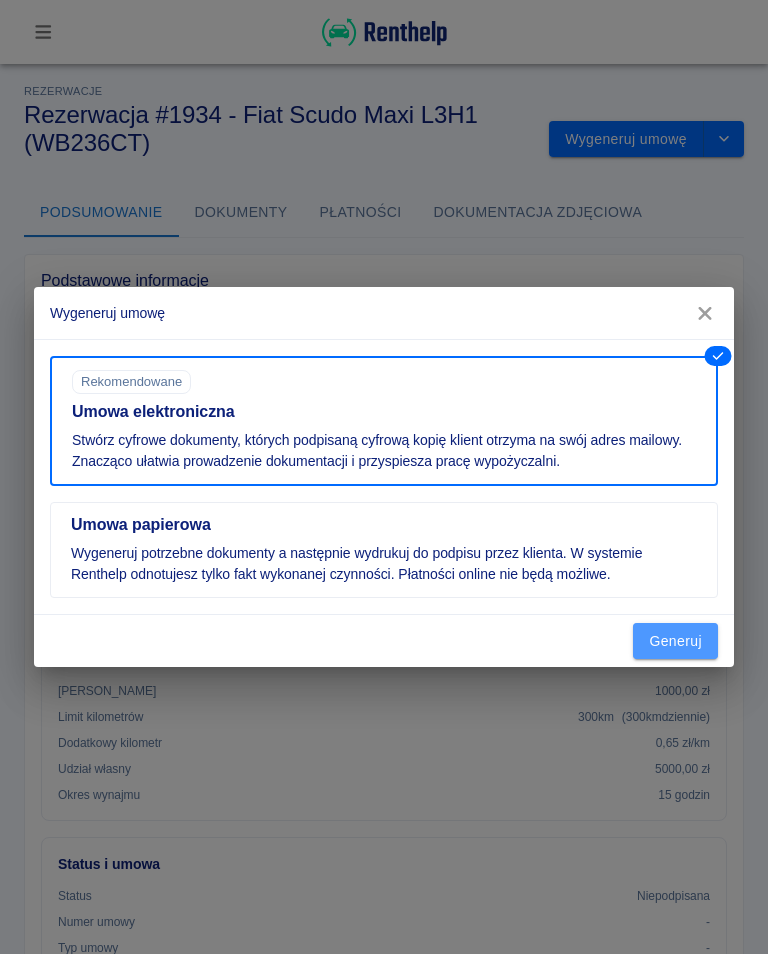 click on "Generuj" at bounding box center (675, 641) 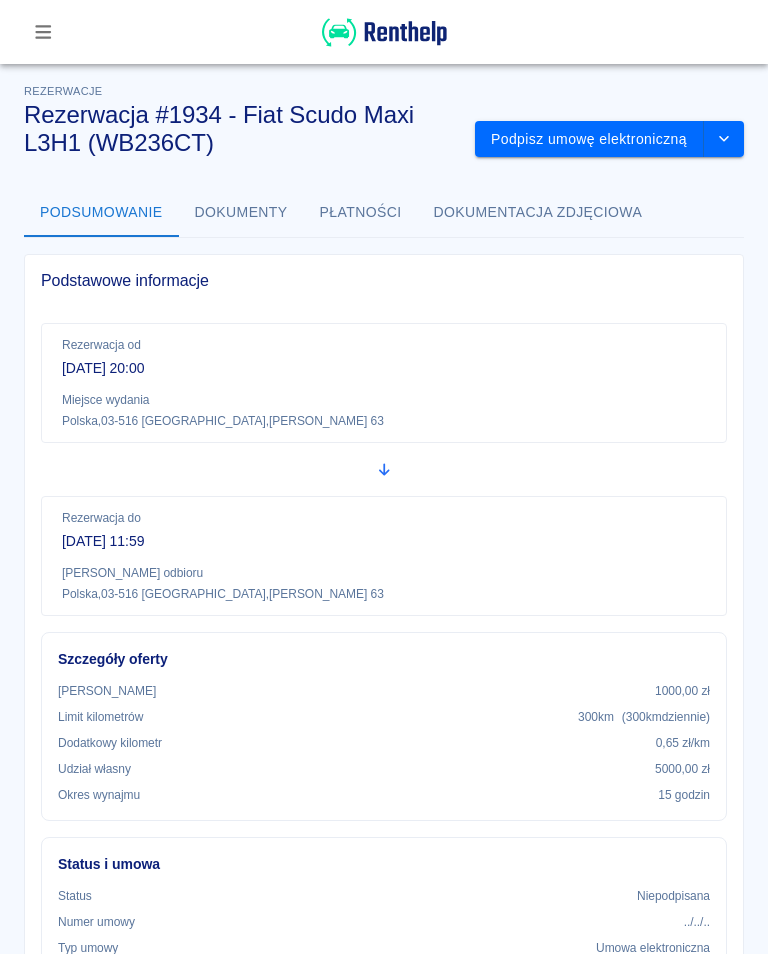 click on "Podpisz umowę elektroniczną" at bounding box center (589, 139) 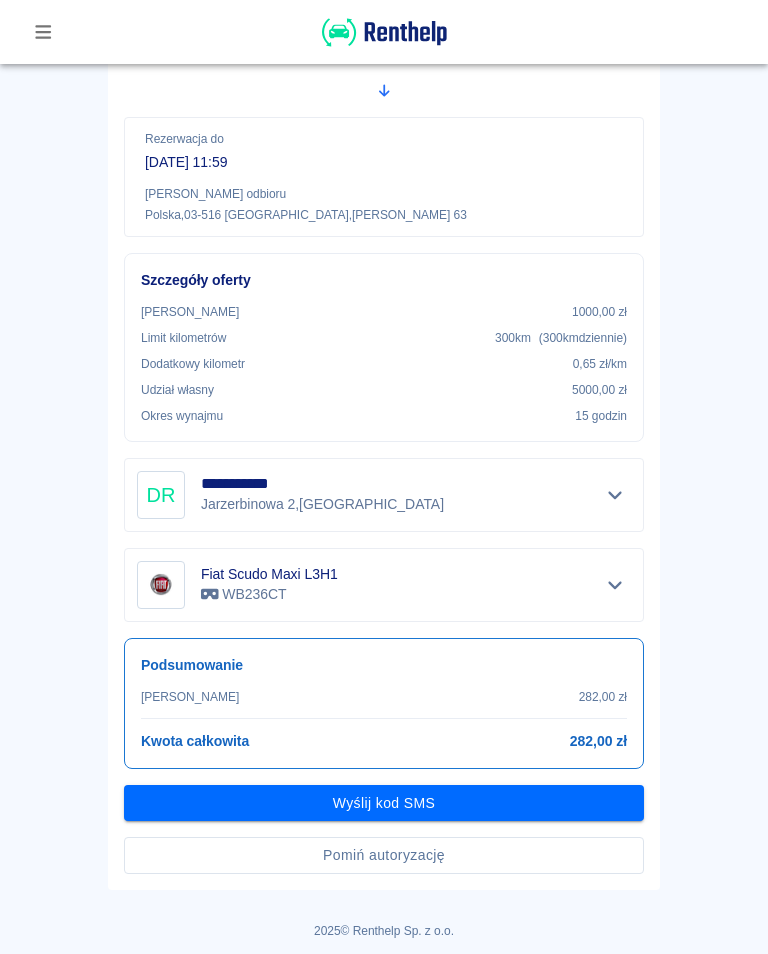 scroll, scrollTop: 320, scrollLeft: 0, axis: vertical 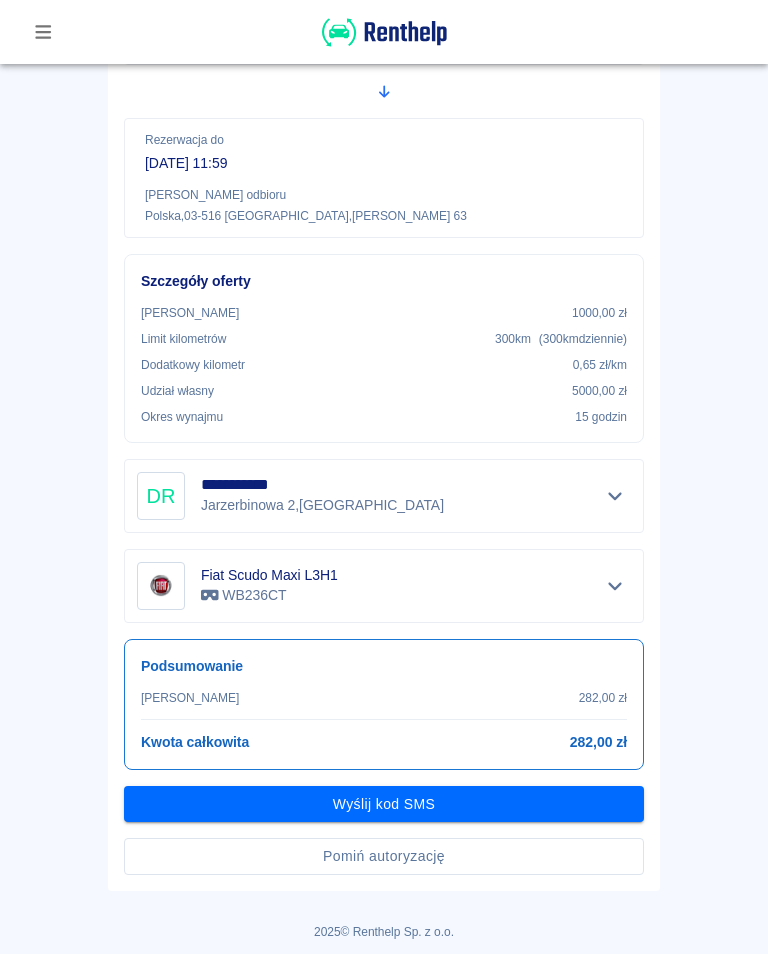 click on "Wyślij kod SMS" at bounding box center (384, 804) 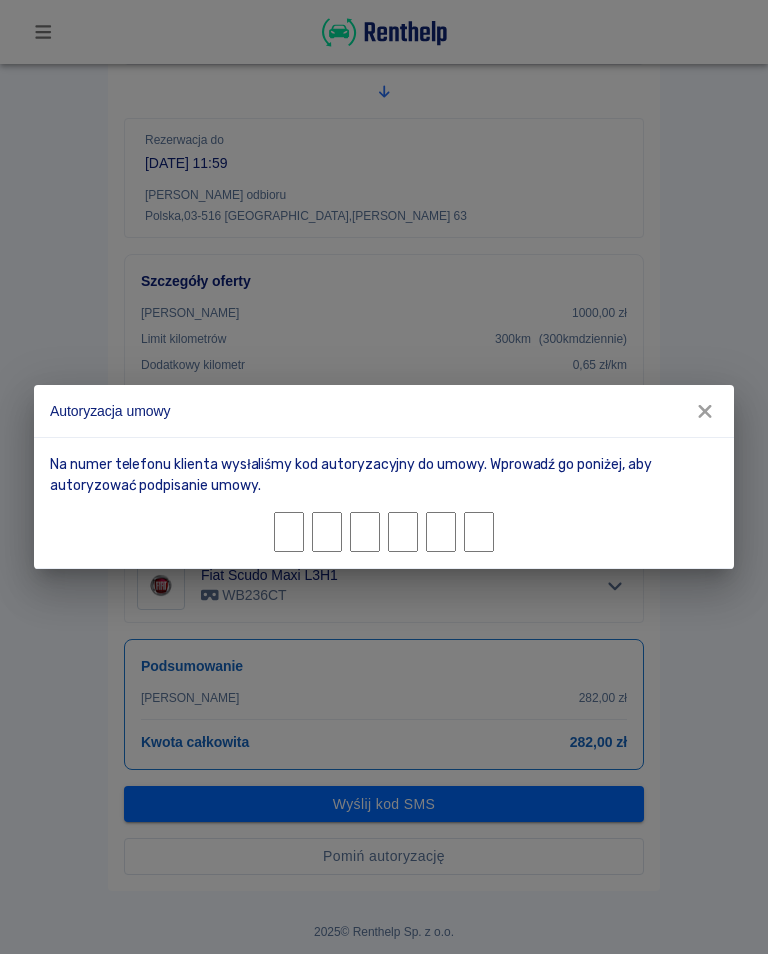 click at bounding box center (289, 532) 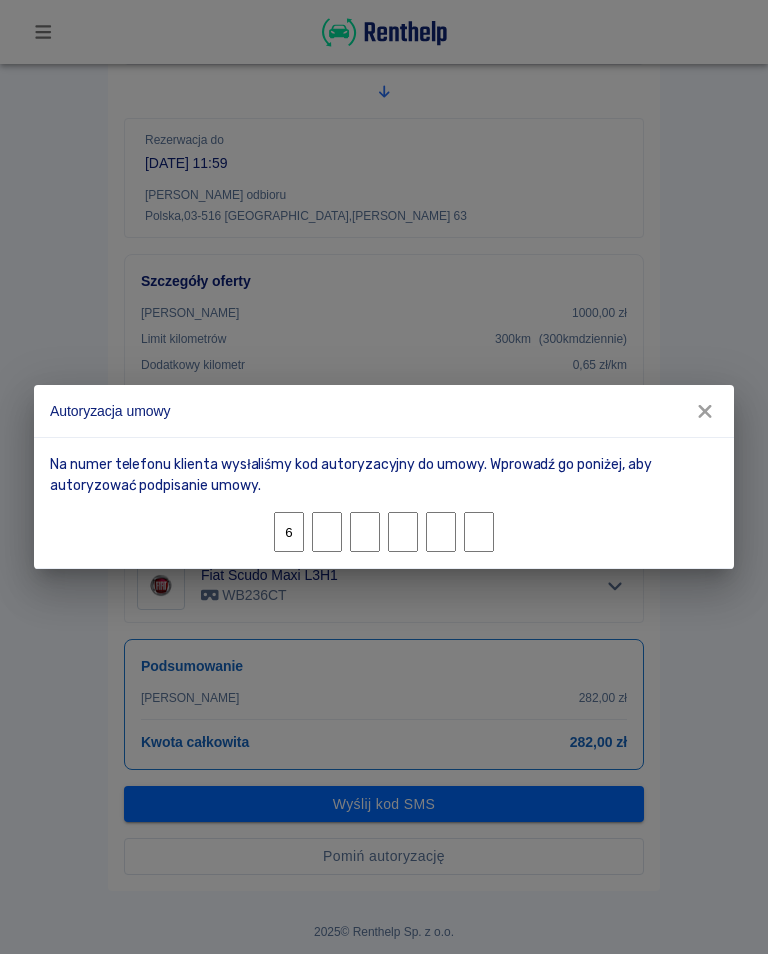 type on "0" 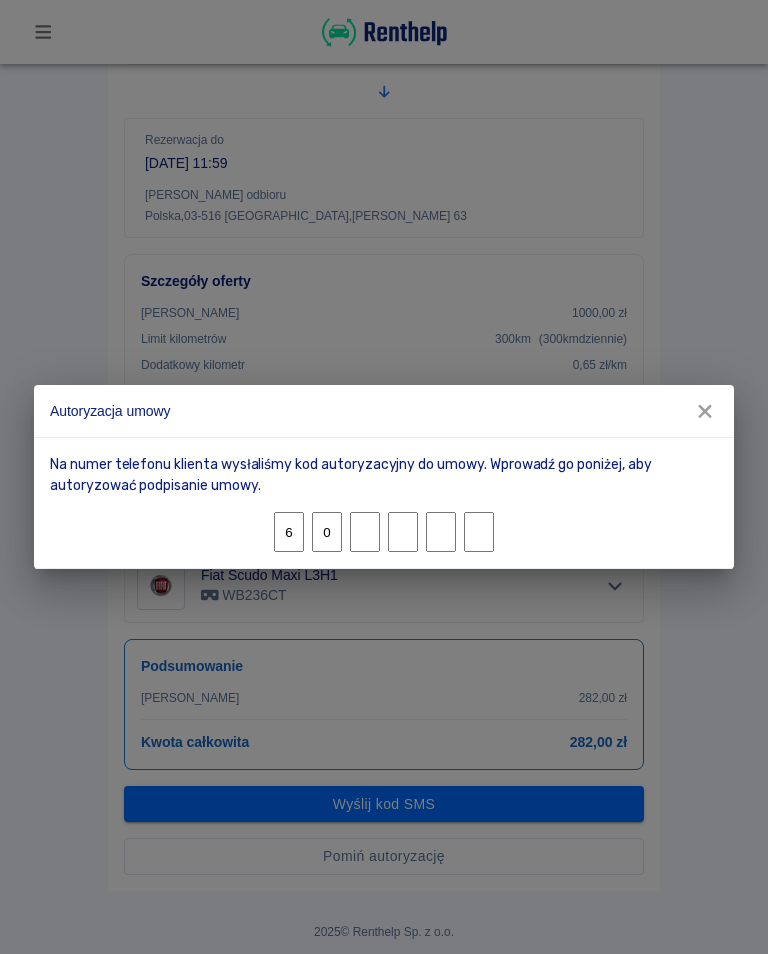 type on "6" 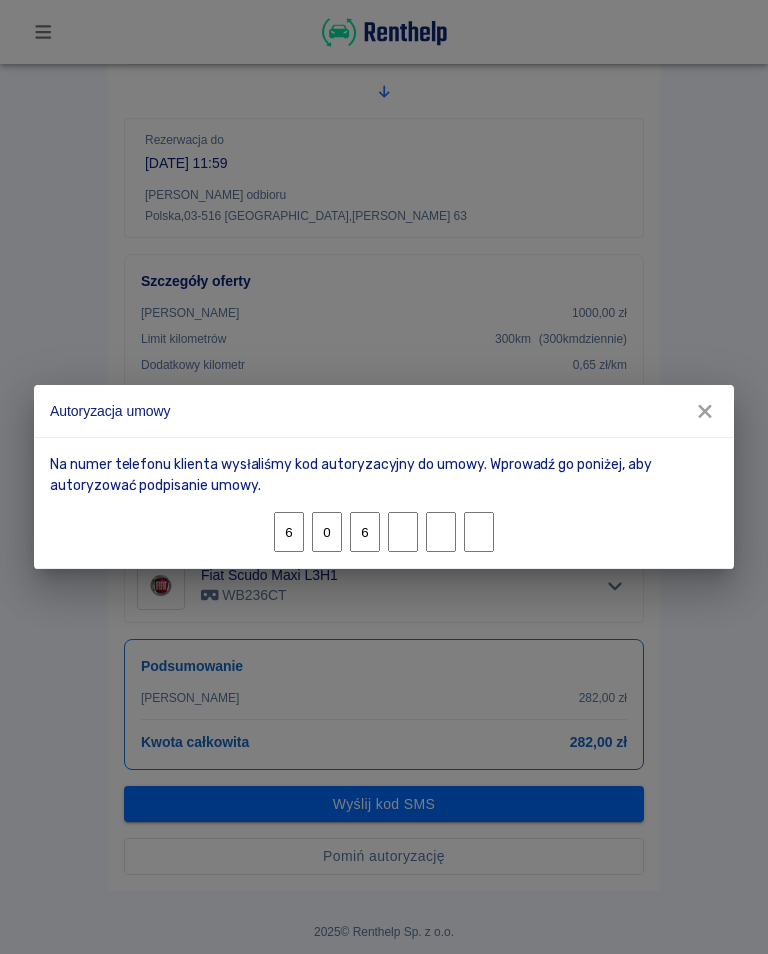type on "5" 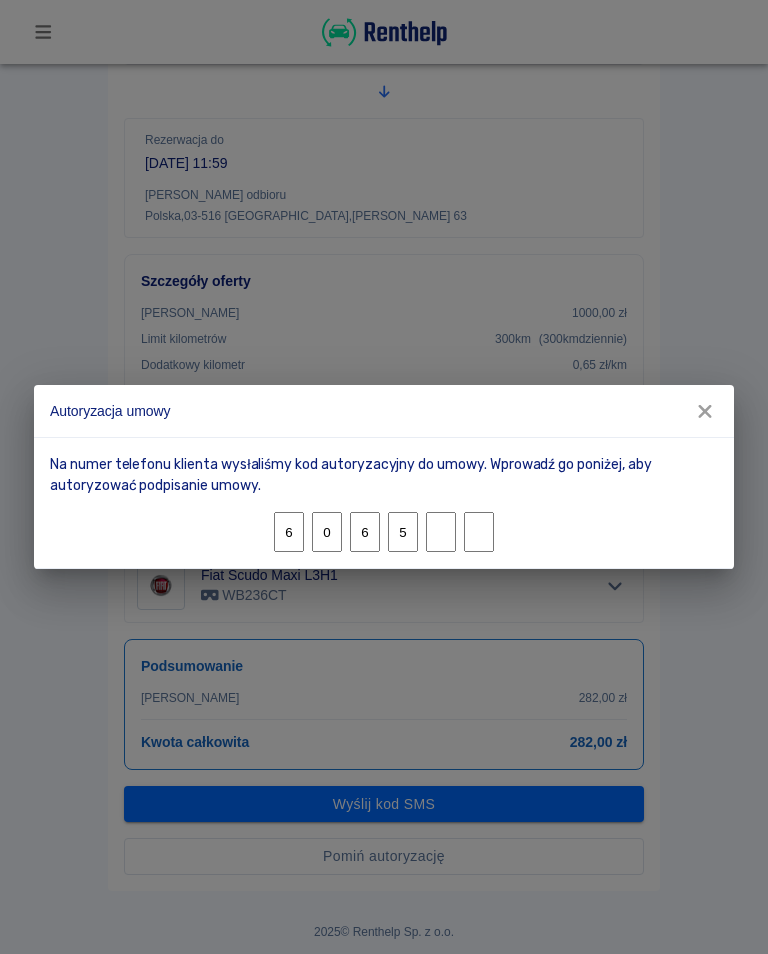 type on "0" 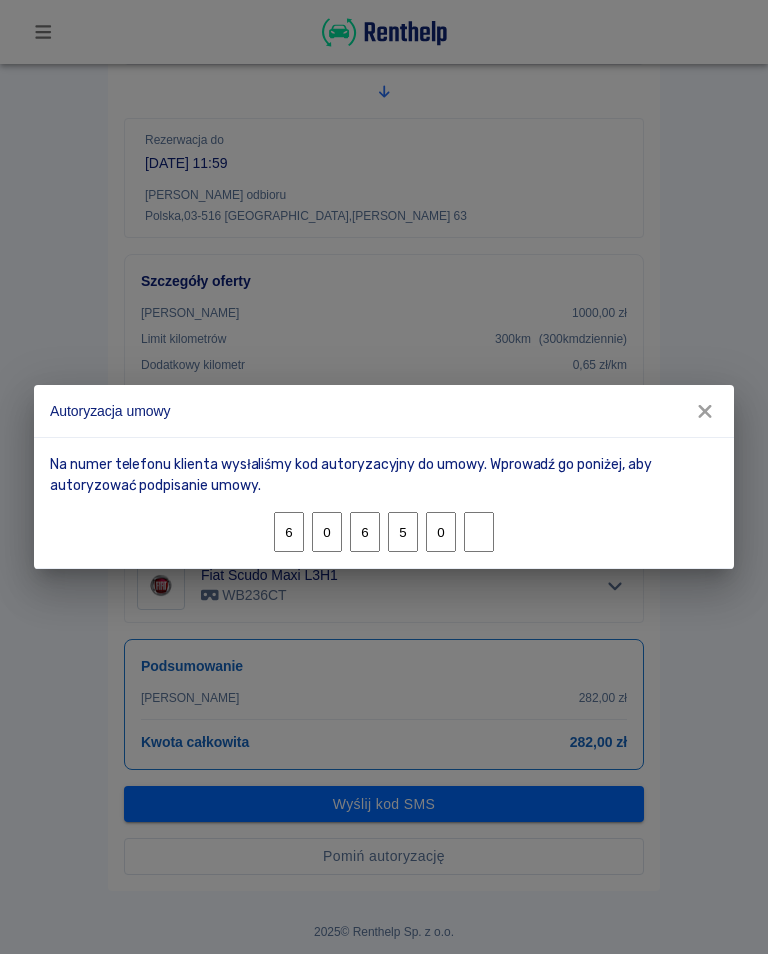 type on "4" 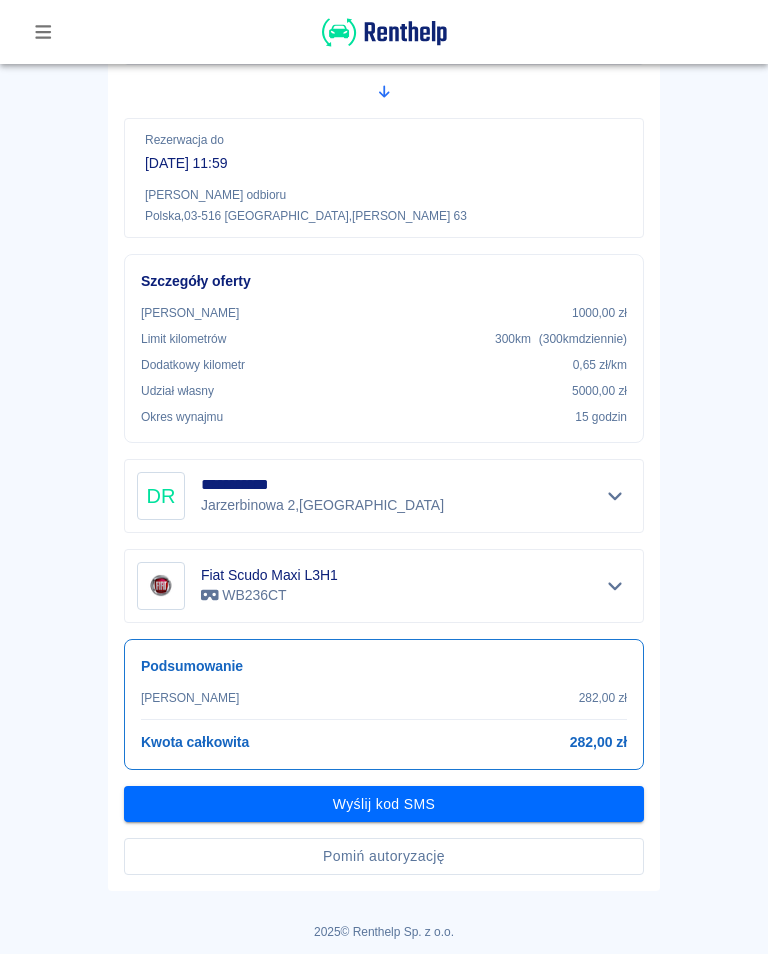 scroll, scrollTop: 268, scrollLeft: 0, axis: vertical 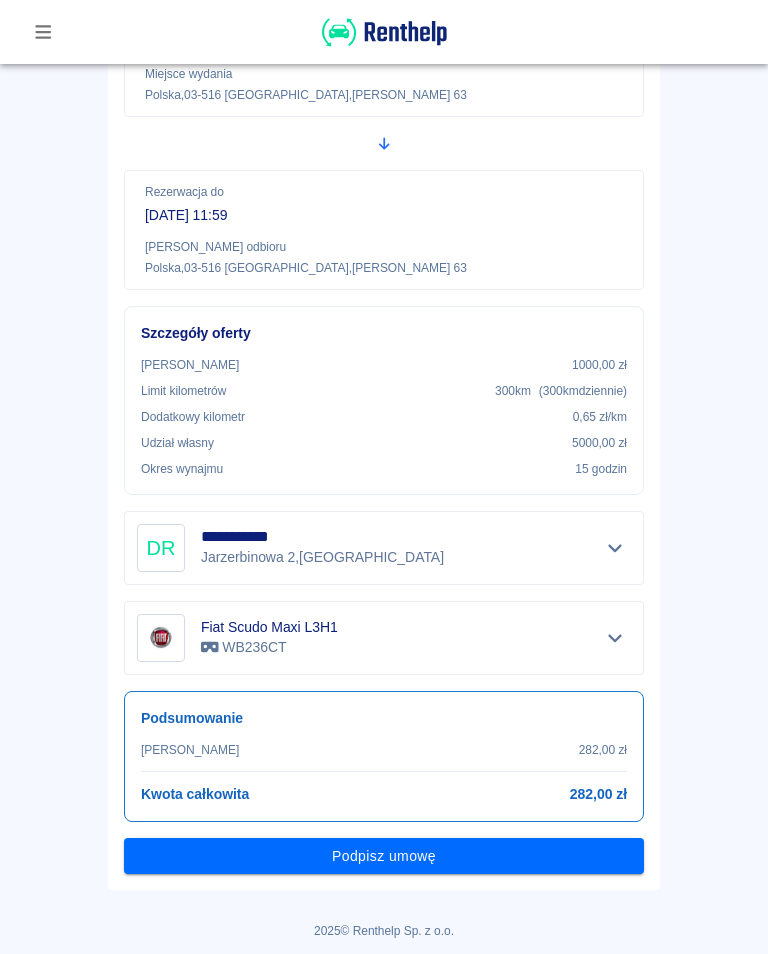 click on "Podpisz umowę" at bounding box center (384, 856) 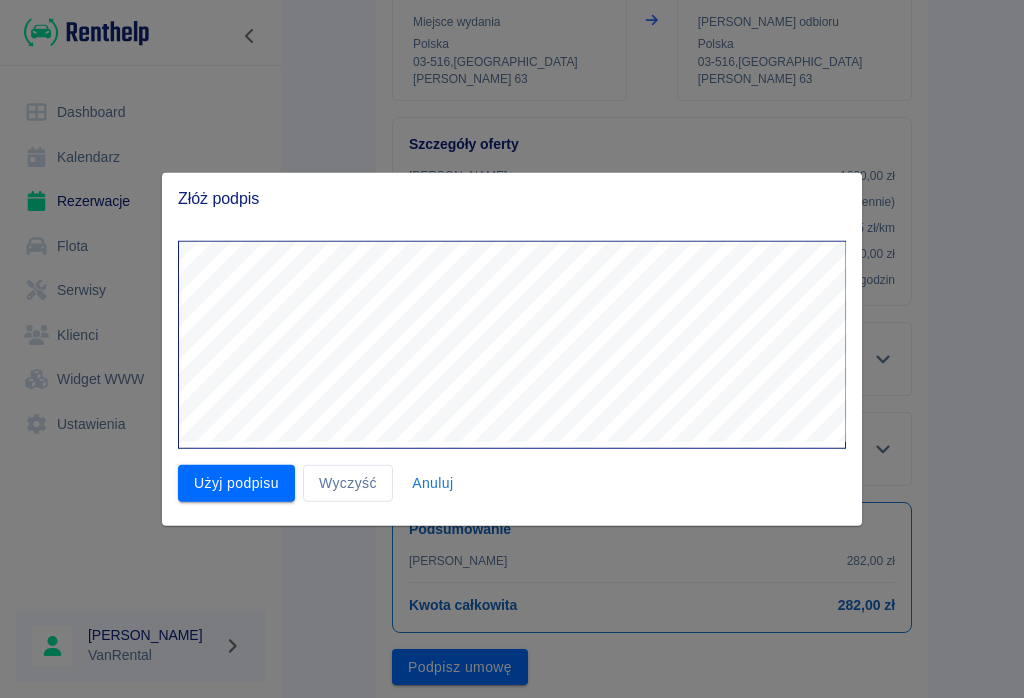click on "Użyj podpisu" at bounding box center [236, 483] 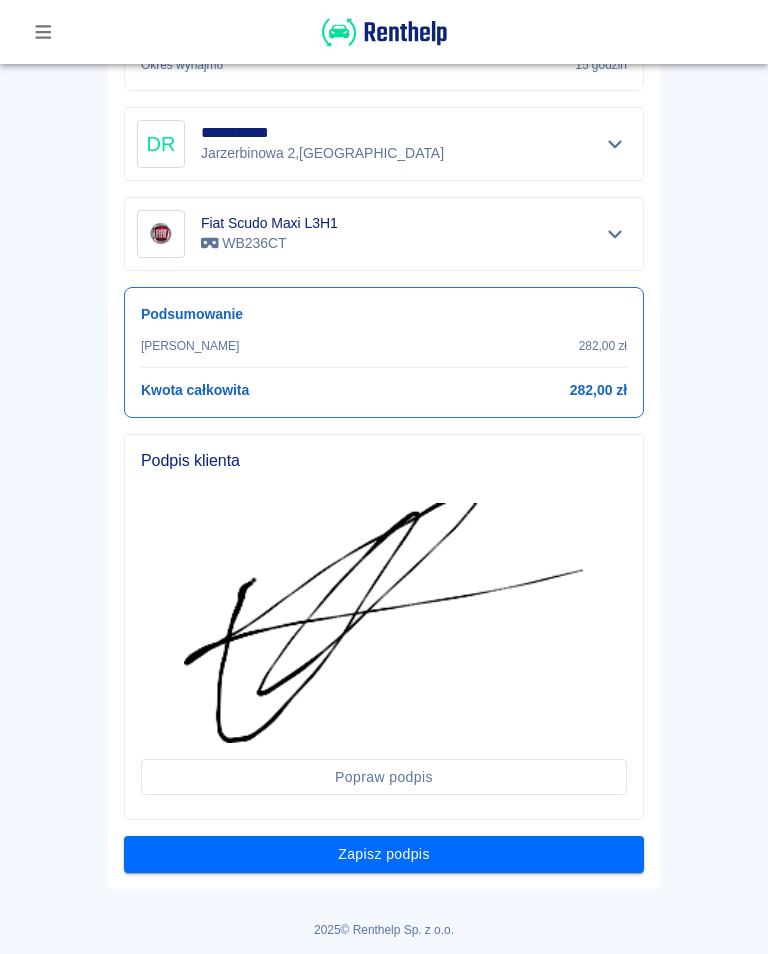 scroll, scrollTop: 670, scrollLeft: 0, axis: vertical 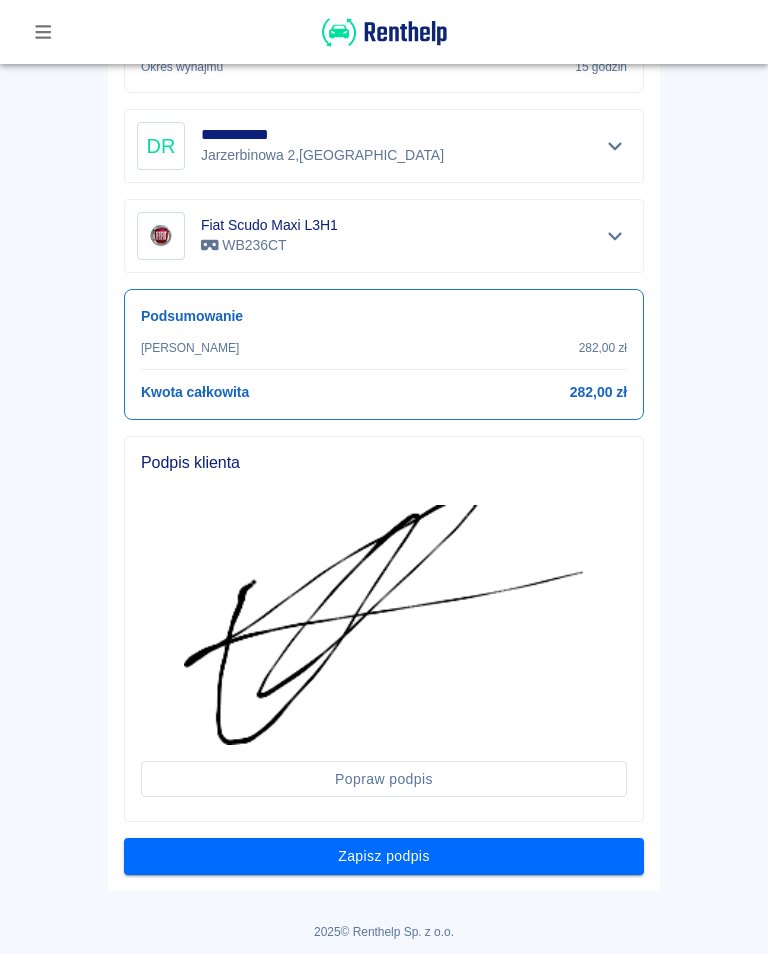 click on "Zapisz podpis" at bounding box center (384, 856) 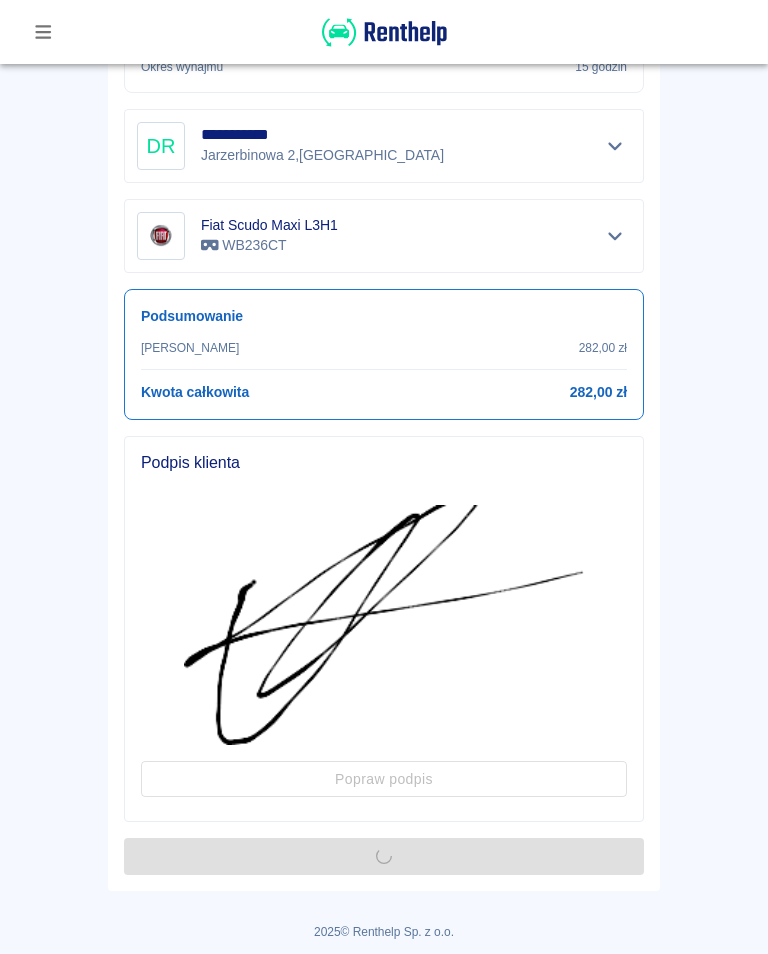 scroll, scrollTop: 0, scrollLeft: 0, axis: both 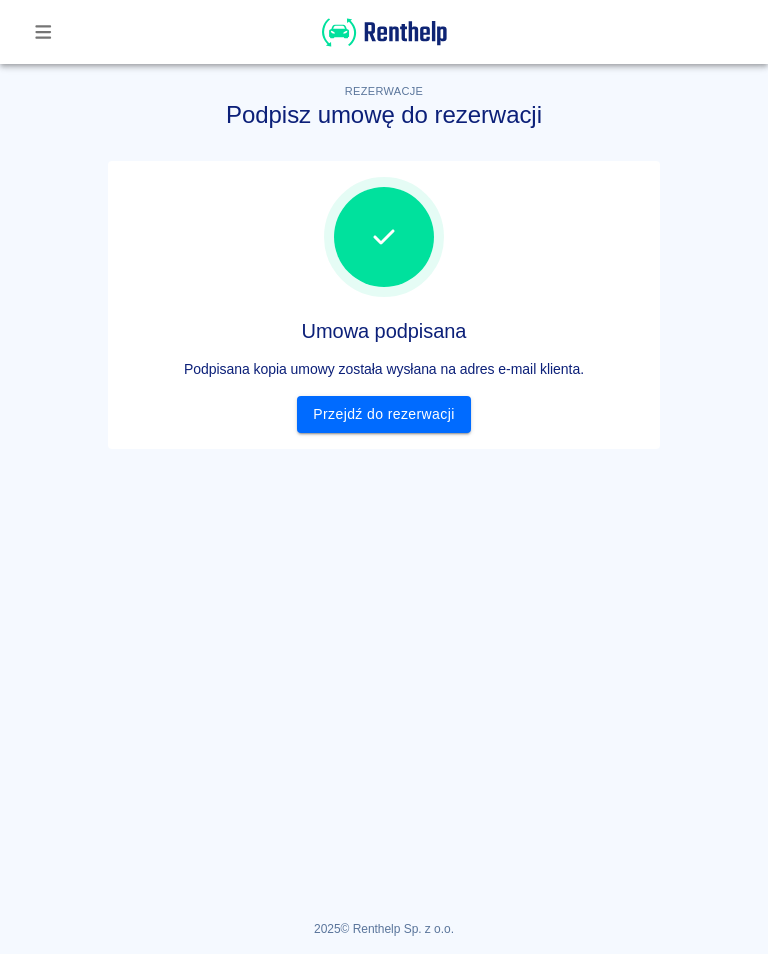 click on "Przejdź do rezerwacji" at bounding box center (383, 414) 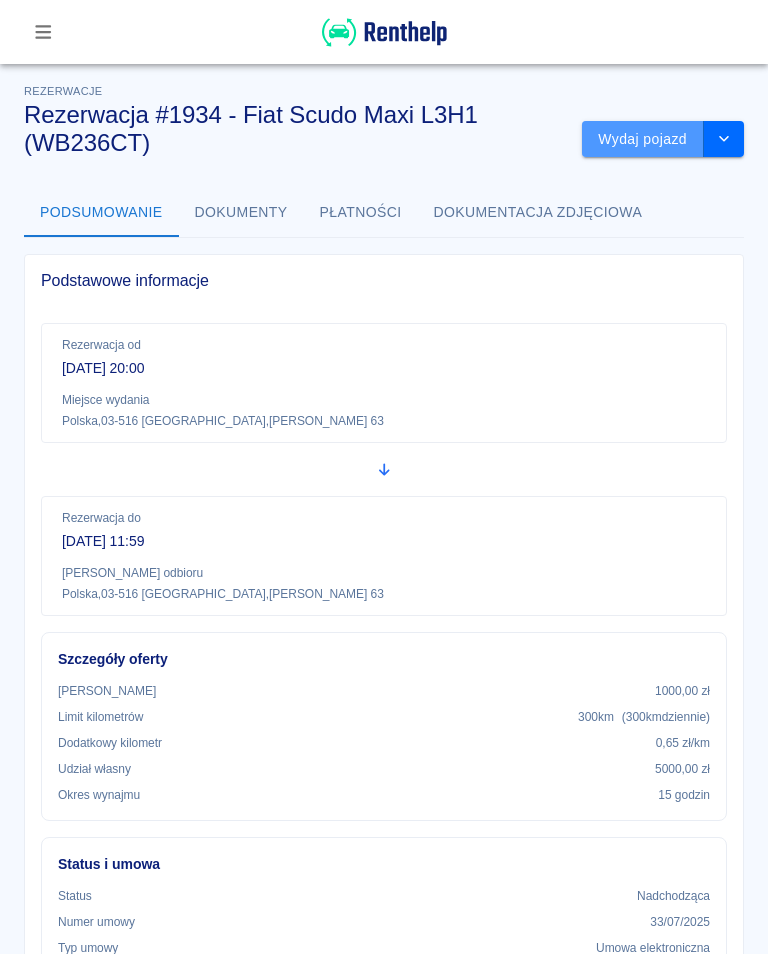 click on "Wydaj pojazd" at bounding box center [643, 139] 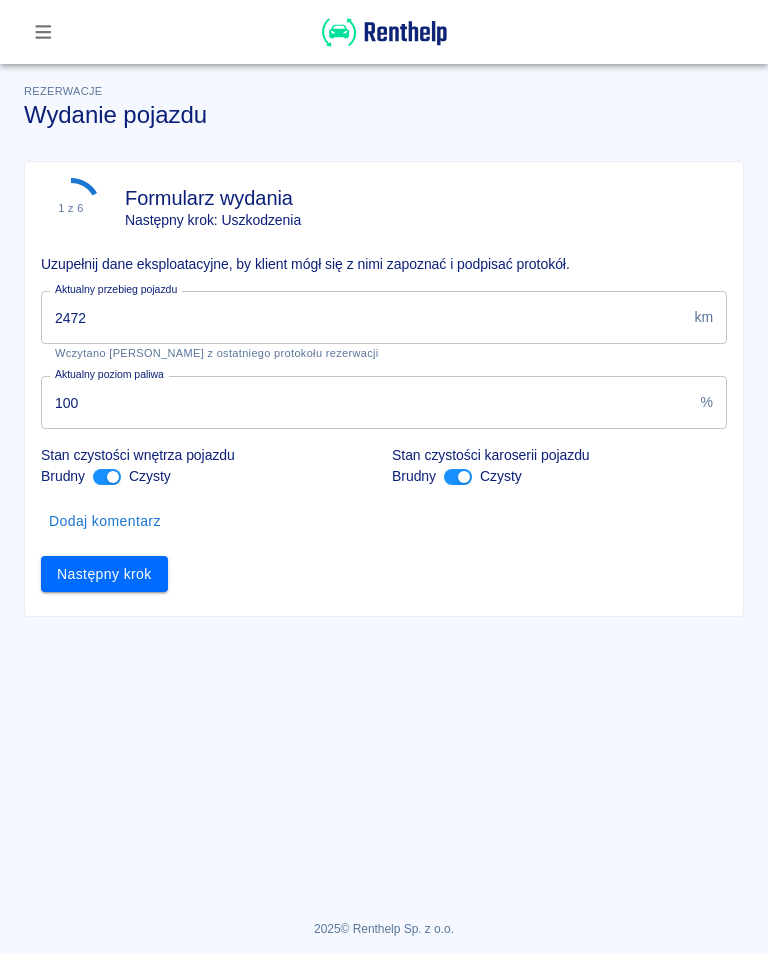 click on "2472" at bounding box center (363, 317) 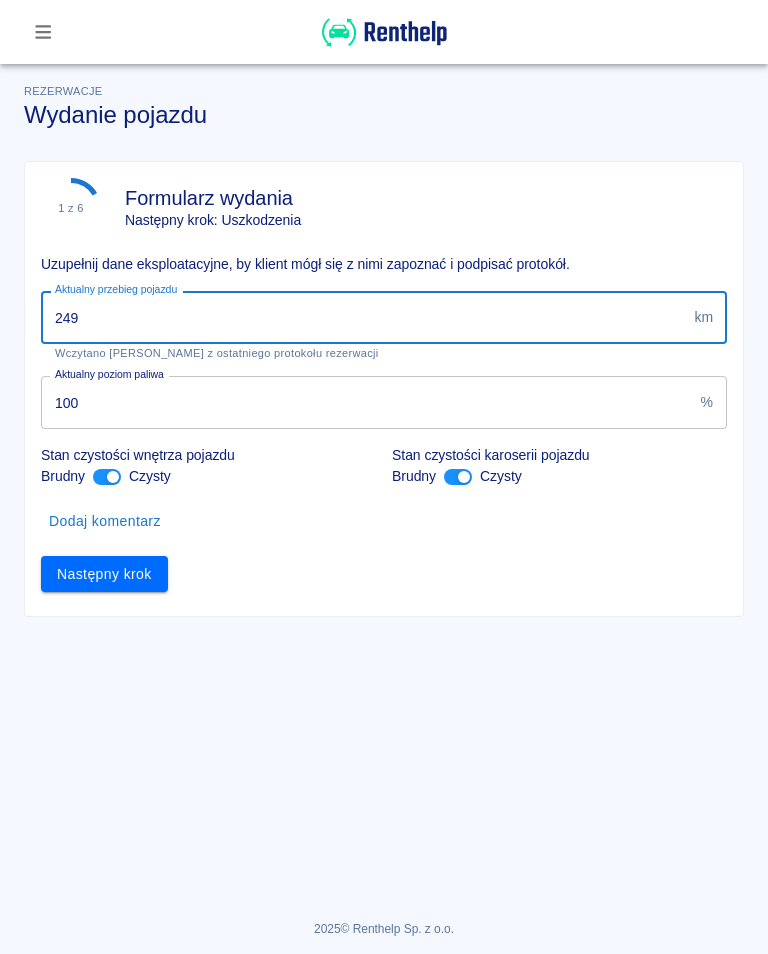type on "2491" 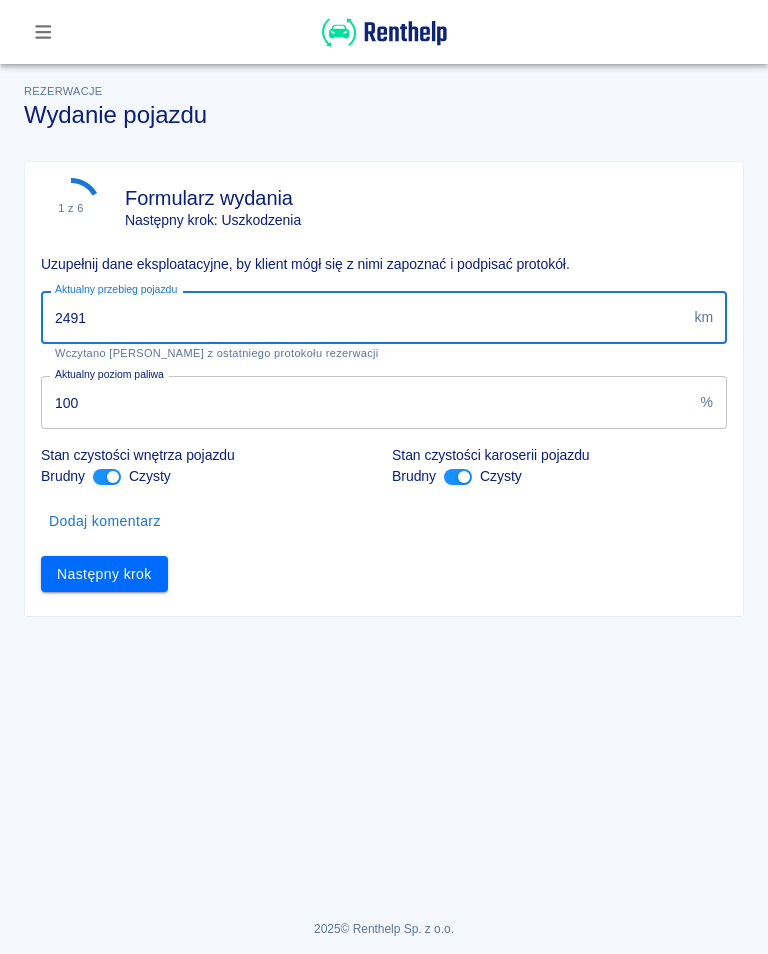 click on "Następny krok" at bounding box center [104, 574] 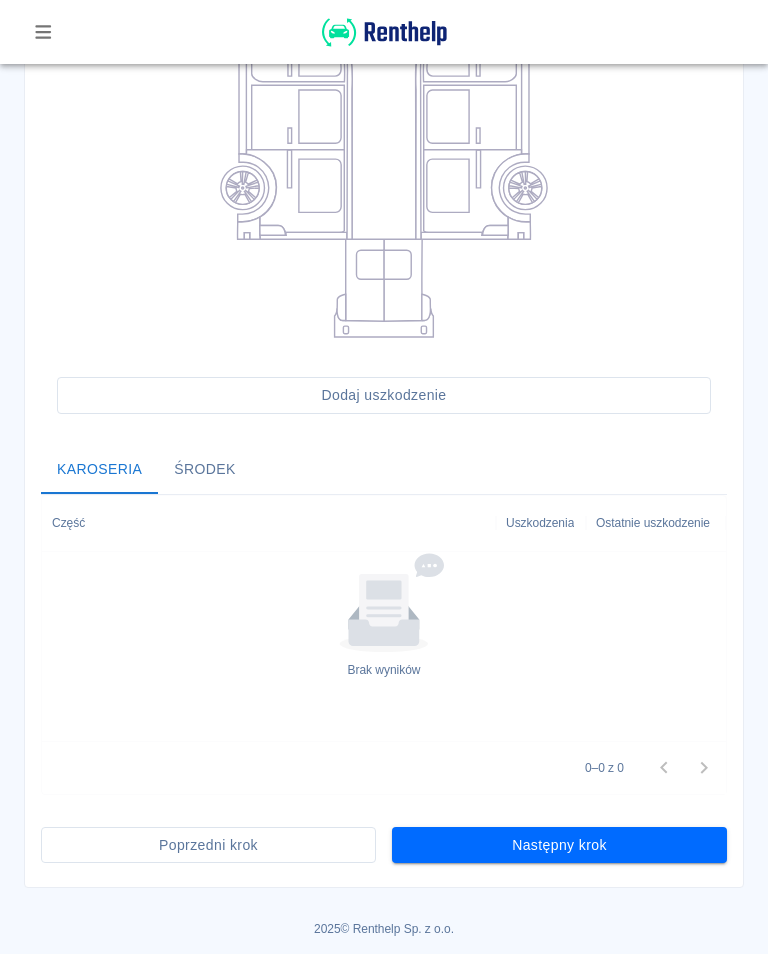 scroll, scrollTop: 386, scrollLeft: 0, axis: vertical 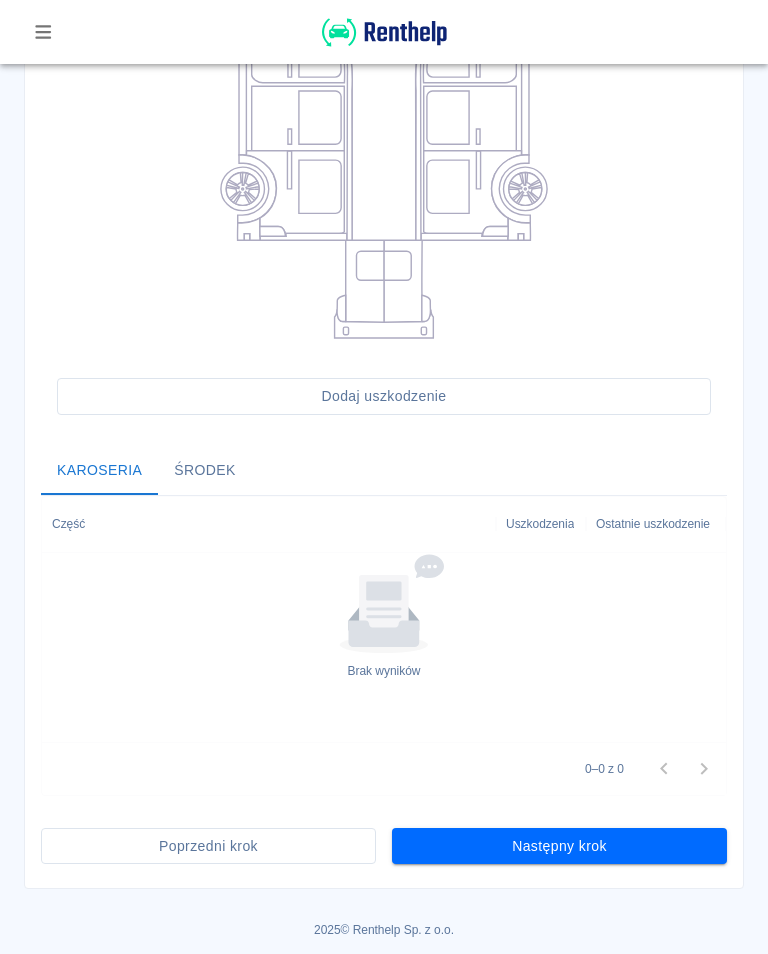 click on "Następny krok" at bounding box center (559, 846) 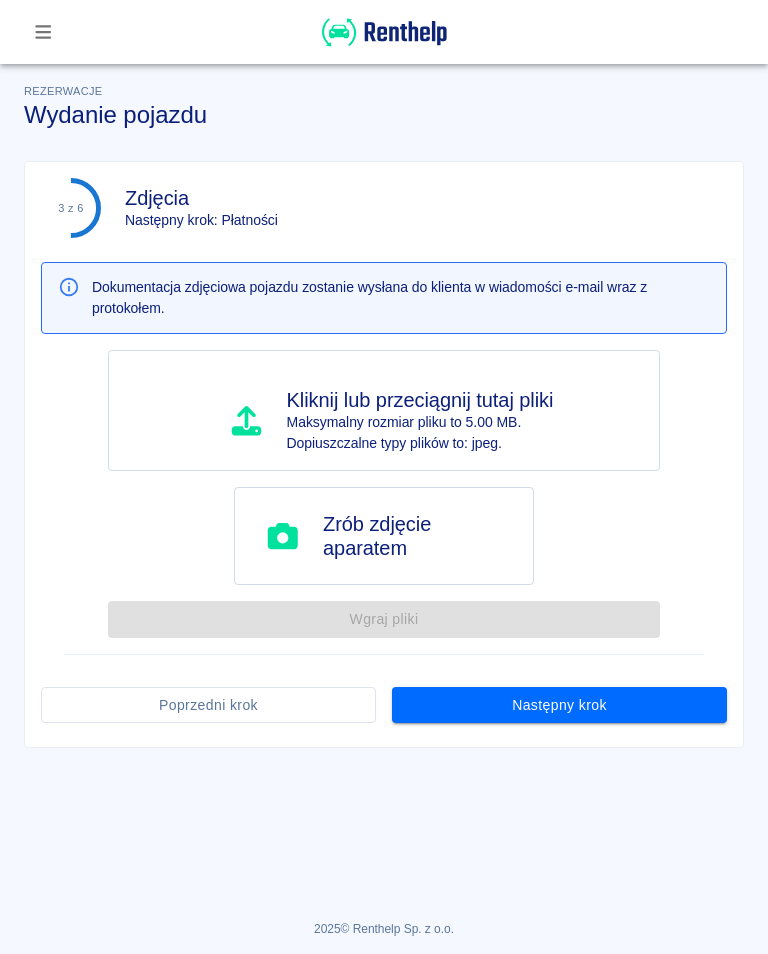 scroll, scrollTop: 0, scrollLeft: 0, axis: both 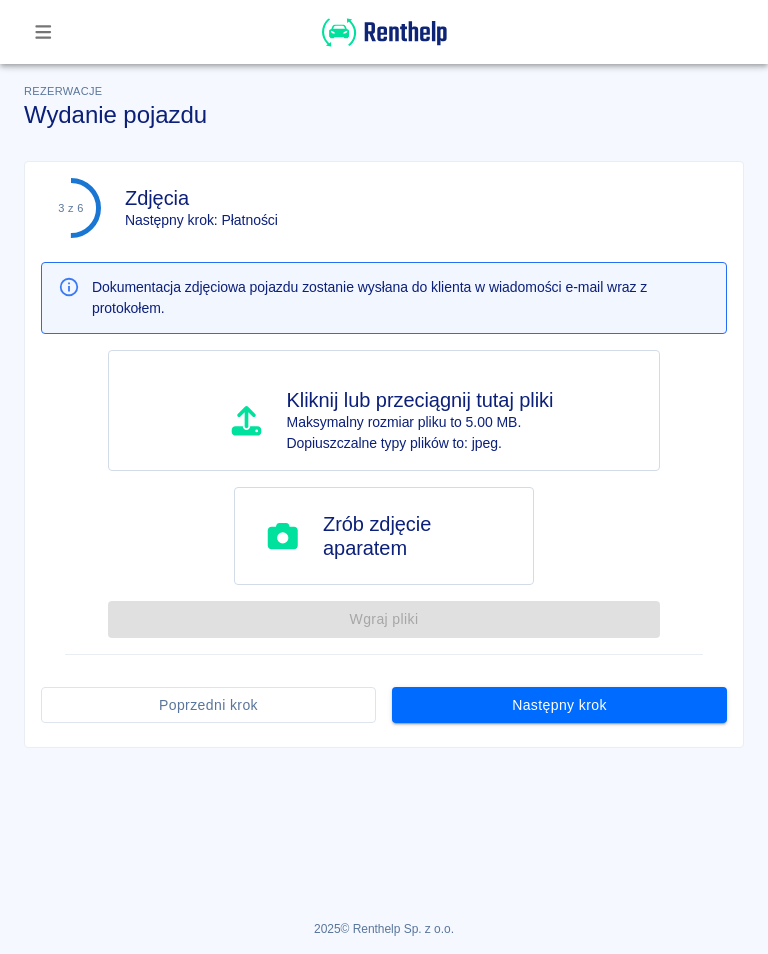 click on "Następny krok" at bounding box center [559, 705] 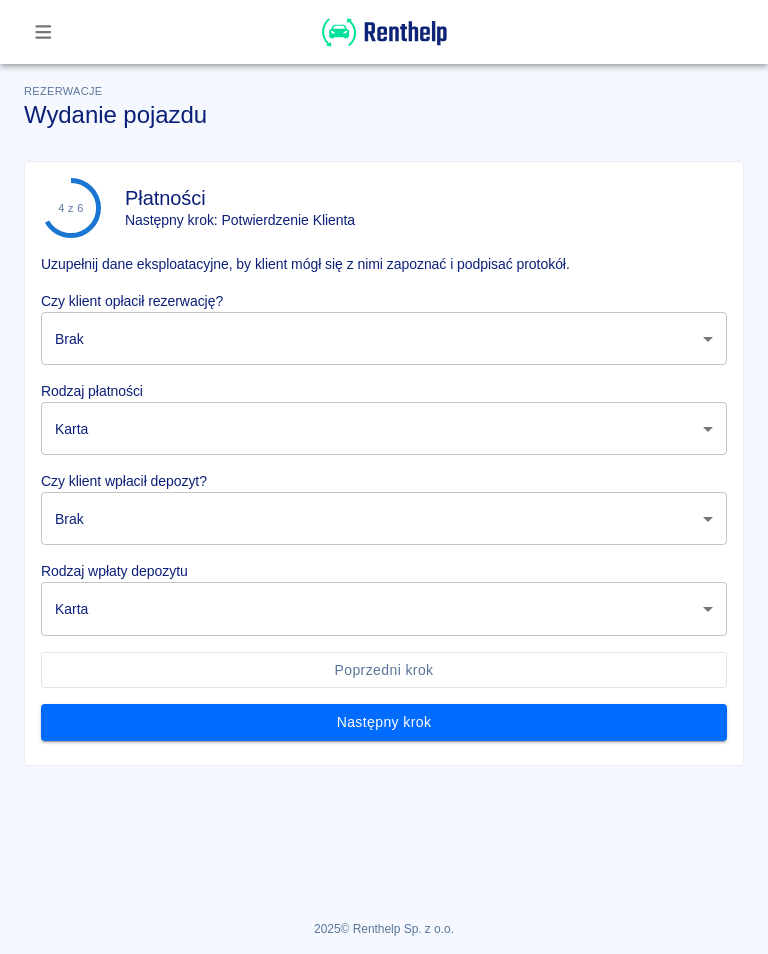 click on "Używamy plików Cookies, by zapewnić Ci najlepsze możliwe doświadczenie. Aby dowiedzieć się więcej, zapoznaj się z naszą Polityką Prywatności.  Polityka Prywatności Rozumiem Rezerwacje Wydanie pojazdu 4 z 6 Płatności Następny krok: Potwierdzenie Klienta Uzupełnij dane eksploatacyjne, by klient mógł się z nimi zapoznać i podpisać protokół. Czy klient opłacił rezerwację? Brak none ​ Rodzaj płatności Karta card ​ Czy klient wpłacił depozyt? Brak none ​ Rodzaj wpłaty depozytu Karta terminal_card_authorization ​ Poprzedni krok Następny krok 2025  © Renthelp Sp. z o.o. Wydanie pojazdu | Renthelp" at bounding box center [384, 477] 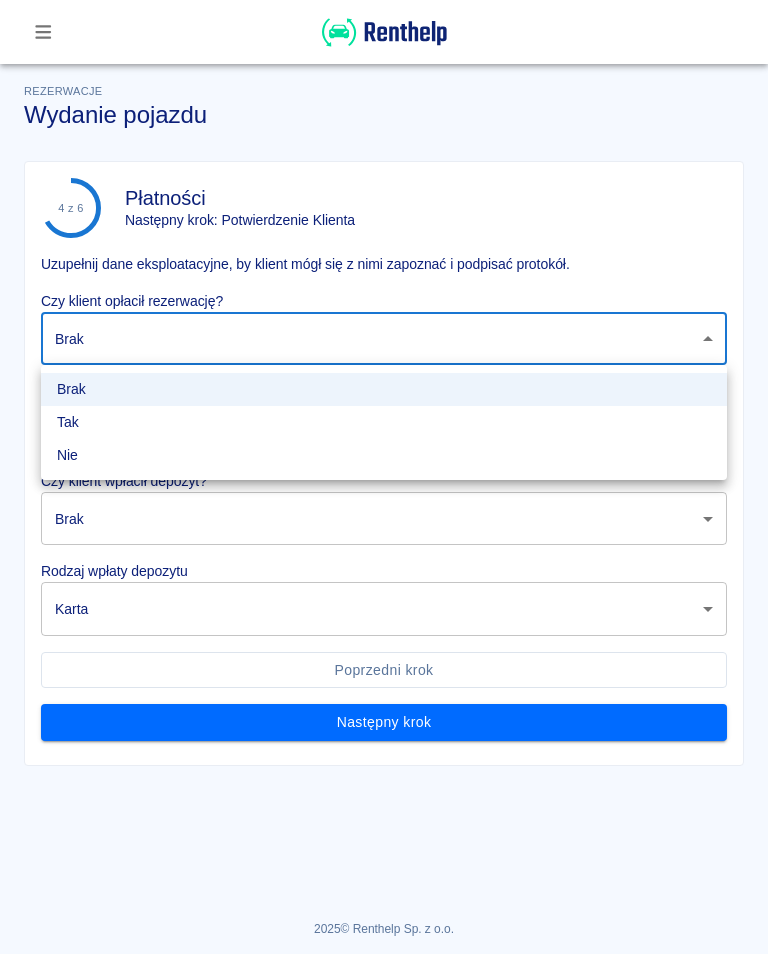 click on "Tak" at bounding box center [384, 422] 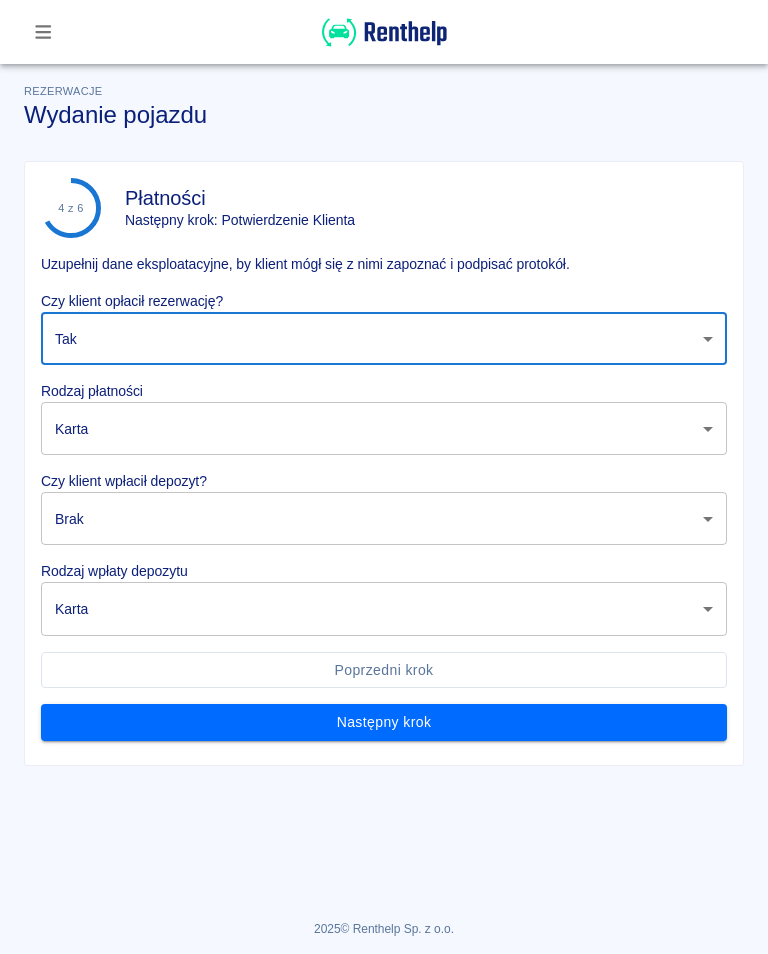 click on "Używamy plików Cookies, by zapewnić Ci najlepsze możliwe doświadczenie. Aby dowiedzieć się więcej, zapoznaj się z naszą Polityką Prywatności.  Polityka Prywatności Rozumiem Rezerwacje Wydanie pojazdu 4 z 6 Płatności Następny krok: Potwierdzenie Klienta Uzupełnij dane eksploatacyjne, by klient mógł się z nimi zapoznać i podpisać protokół. Czy klient opłacił rezerwację? Tak true ​ Rodzaj płatności Karta card ​ Czy klient wpłacił depozyt? Brak none ​ Rodzaj wpłaty depozytu Karta terminal_card_authorization ​ Poprzedni krok Następny krok 2025  © Renthelp Sp. z o.o. Wydanie pojazdu | Renthelp" at bounding box center (384, 477) 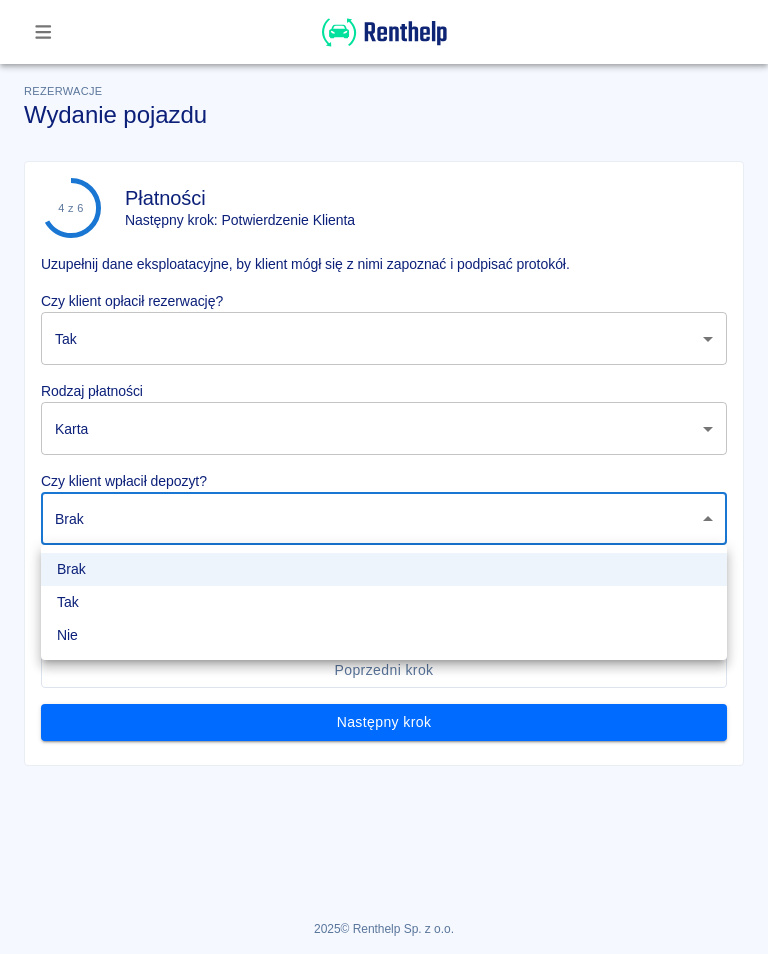 click on "Tak" at bounding box center (384, 602) 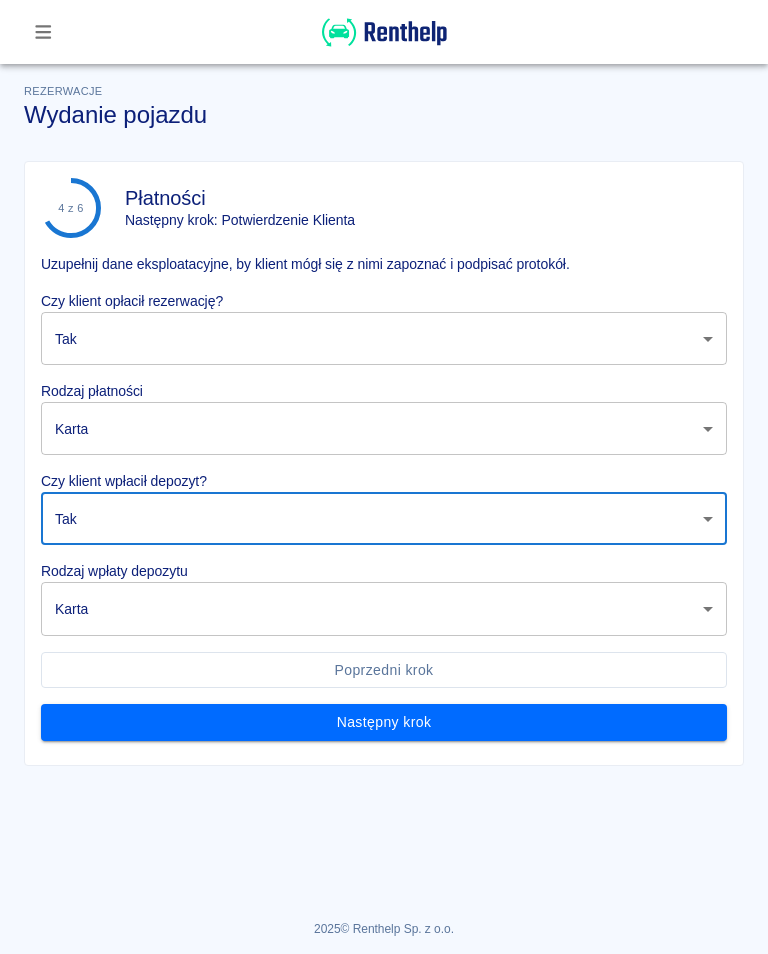click on "Używamy plików Cookies, by zapewnić Ci najlepsze możliwe doświadczenie. Aby dowiedzieć się więcej, zapoznaj się z naszą Polityką Prywatności.  Polityka Prywatności Rozumiem Rezerwacje Wydanie pojazdu 4 z 6 Płatności Następny krok: Potwierdzenie Klienta Uzupełnij dane eksploatacyjne, by klient mógł się z nimi zapoznać i podpisać protokół. Czy klient opłacił rezerwację? Tak true ​ Rodzaj płatności Karta card ​ Czy klient wpłacił depozyt? Tak true ​ Rodzaj wpłaty depozytu Karta terminal_card_authorization ​ Poprzedni krok Następny krok 2025  © Renthelp Sp. z o.o. Wydanie pojazdu | Renthelp" at bounding box center (384, 477) 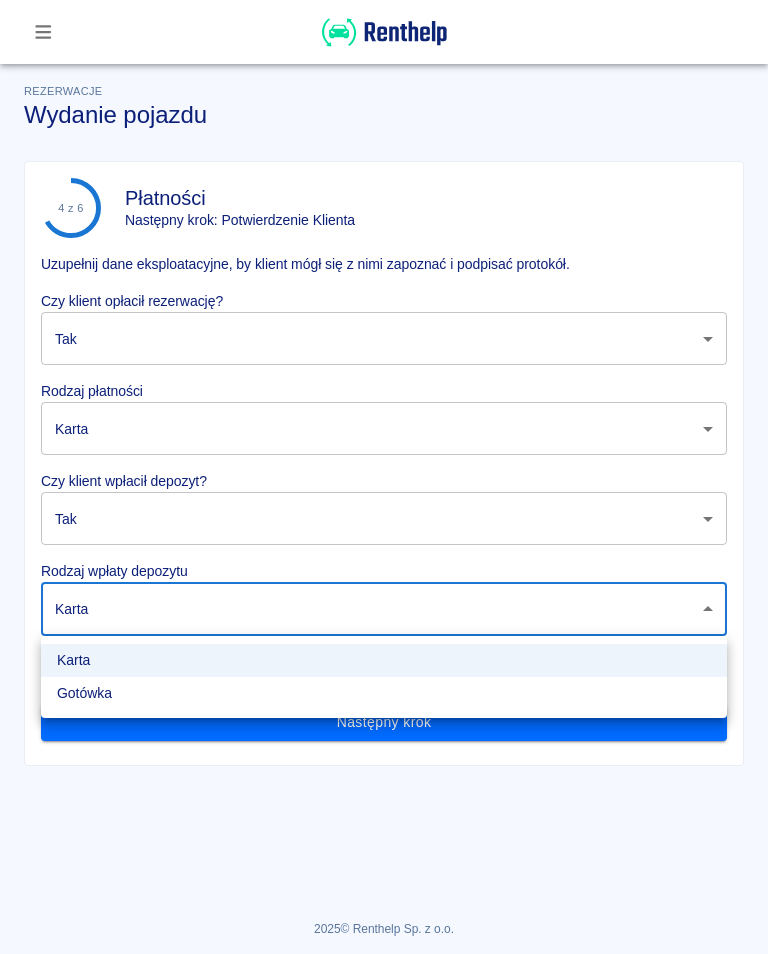 click on "Gotówka" at bounding box center [384, 693] 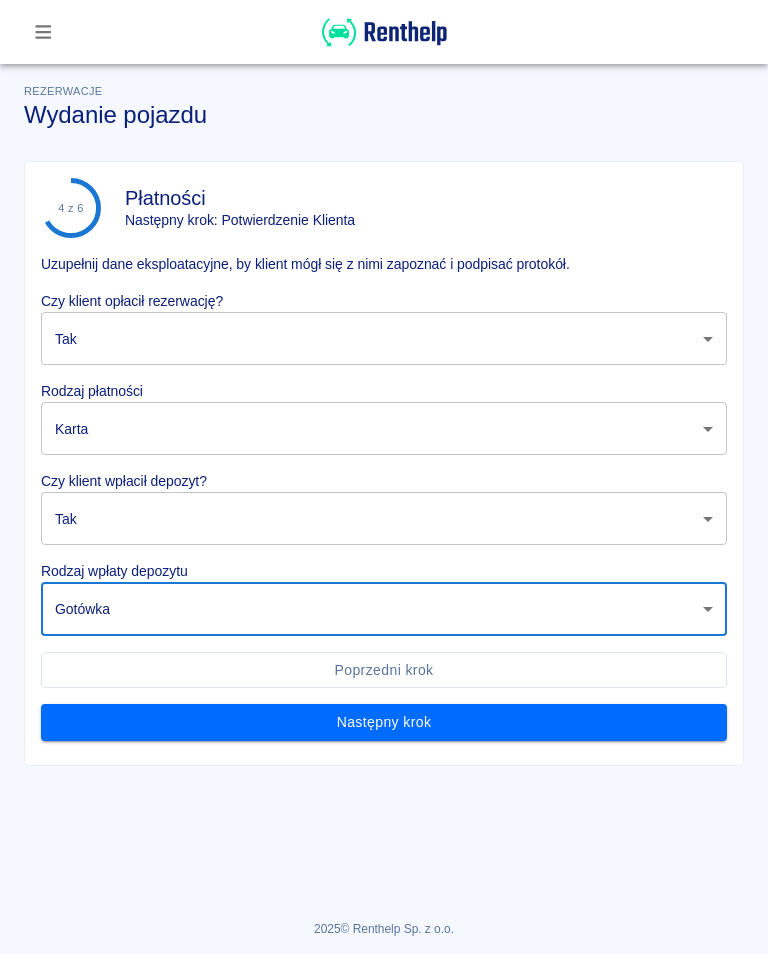 click on "Następny krok" at bounding box center (384, 722) 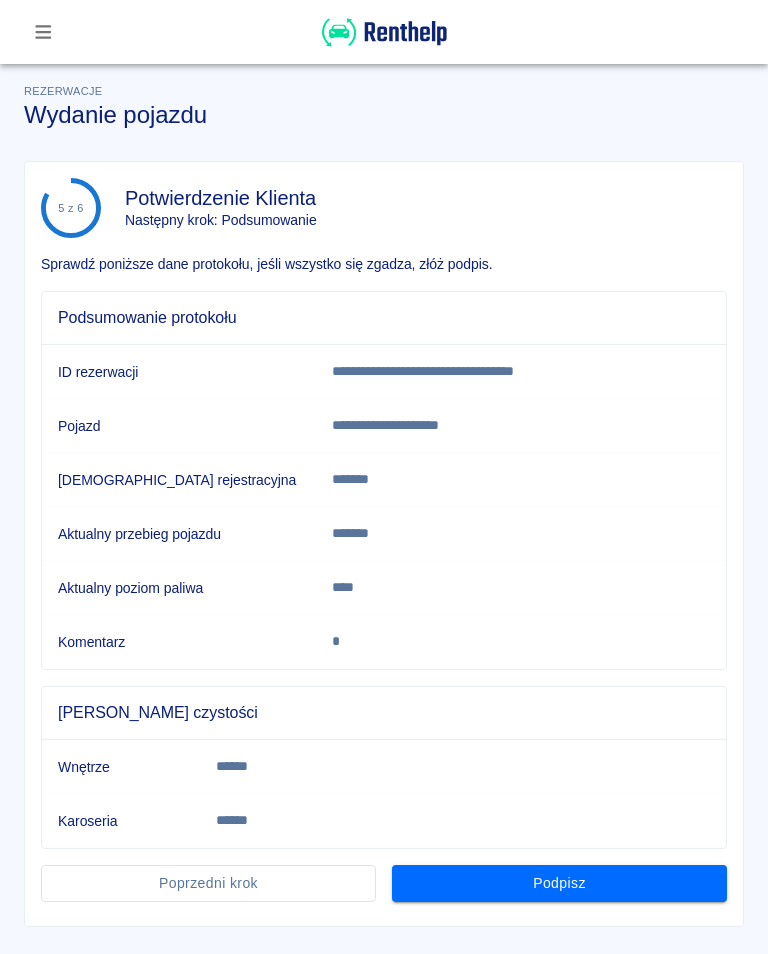 click on "Podpisz" at bounding box center [559, 883] 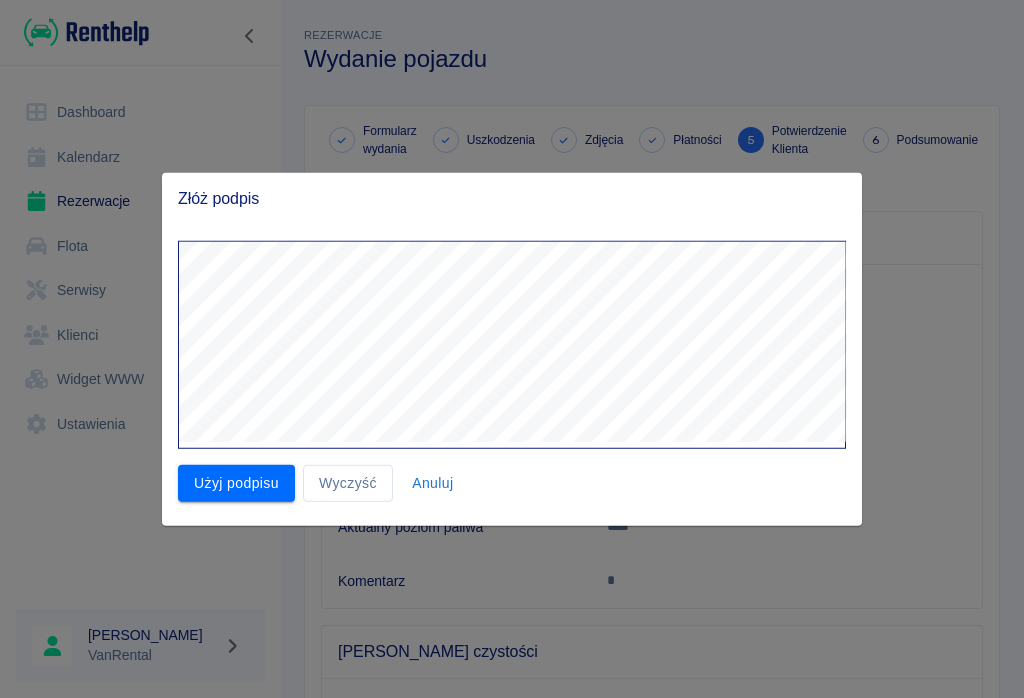 click on "Użyj podpisu" at bounding box center (236, 483) 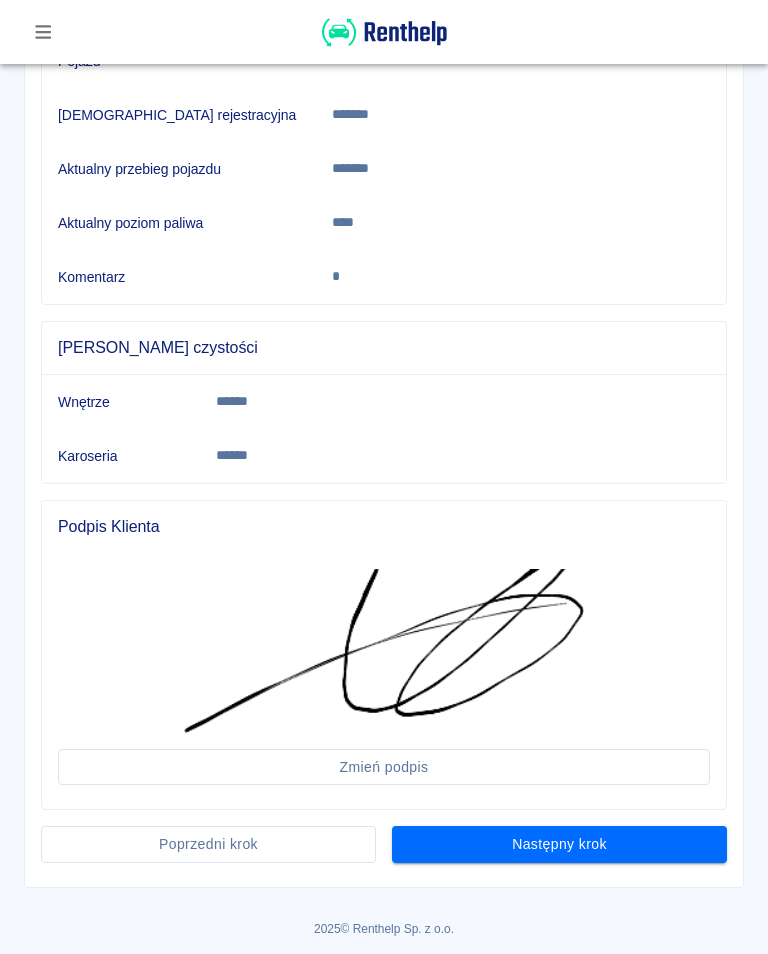 scroll, scrollTop: 364, scrollLeft: 0, axis: vertical 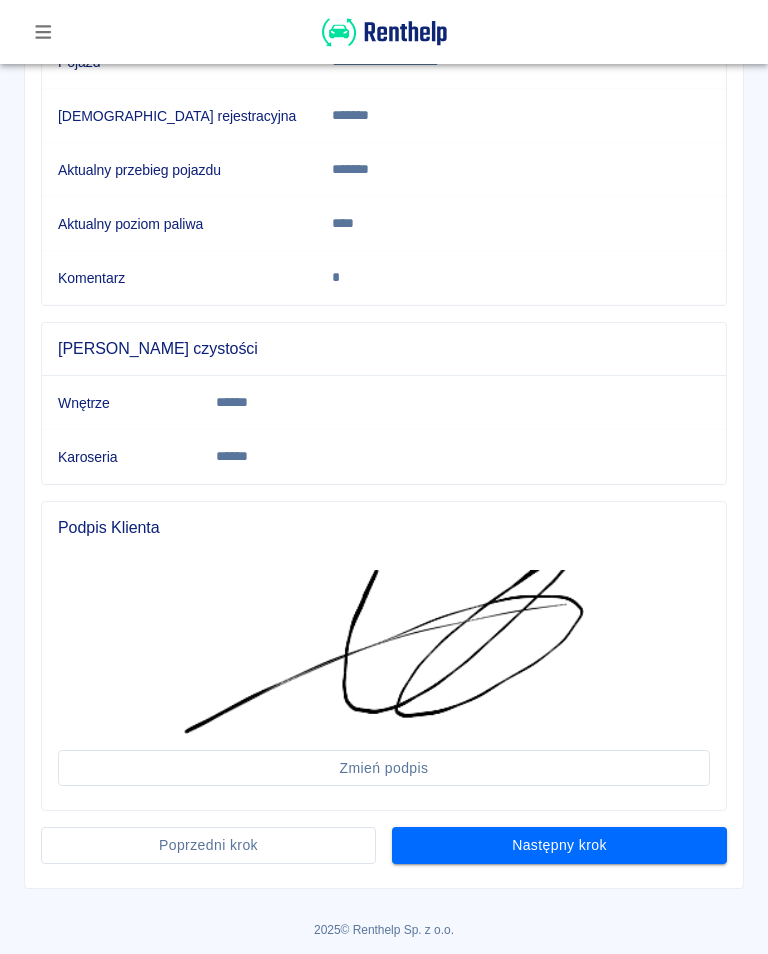 click on "Następny krok" at bounding box center [559, 845] 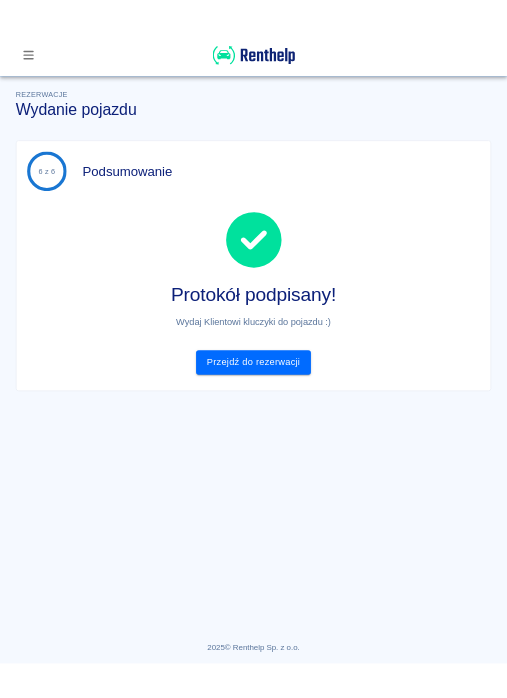 scroll, scrollTop: 0, scrollLeft: 0, axis: both 